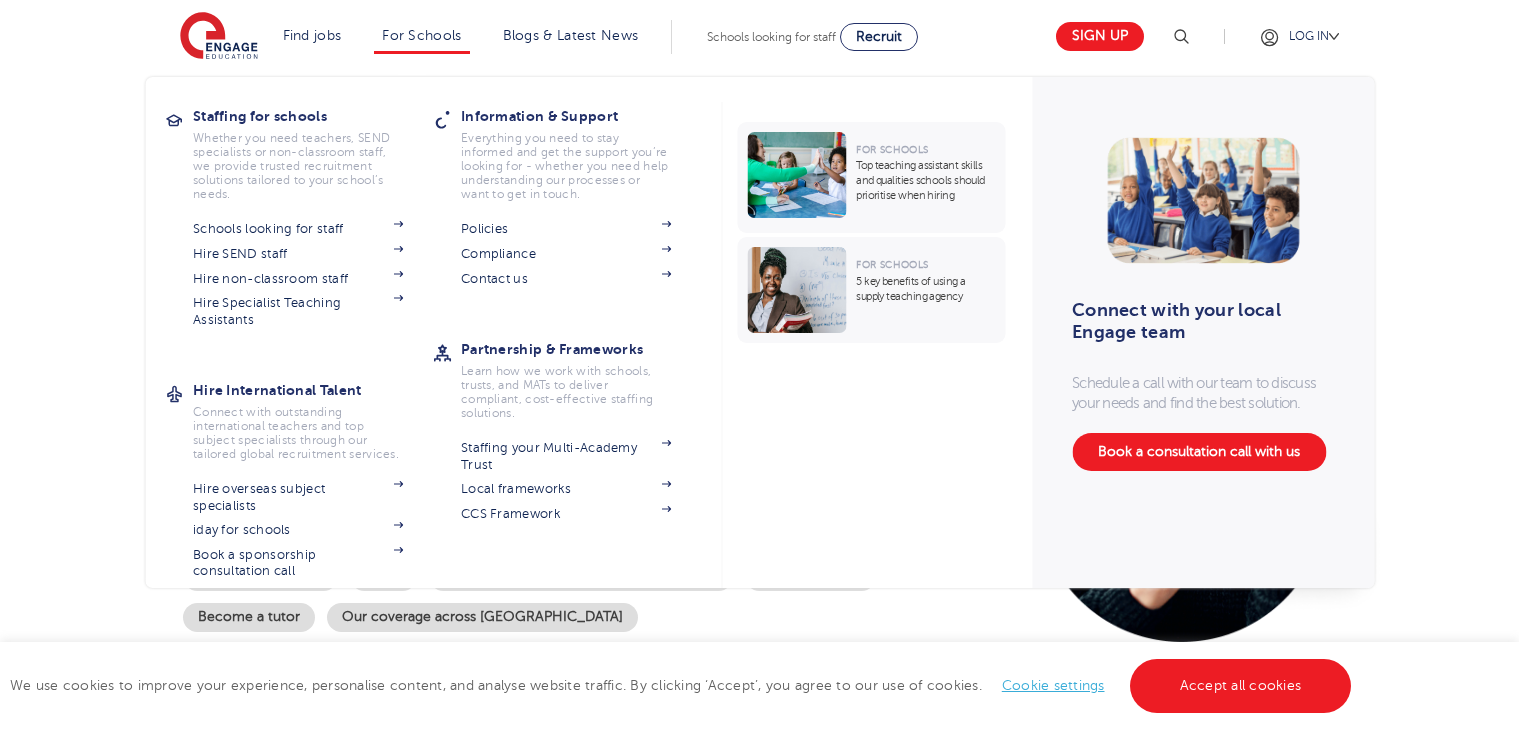 scroll, scrollTop: 0, scrollLeft: 0, axis: both 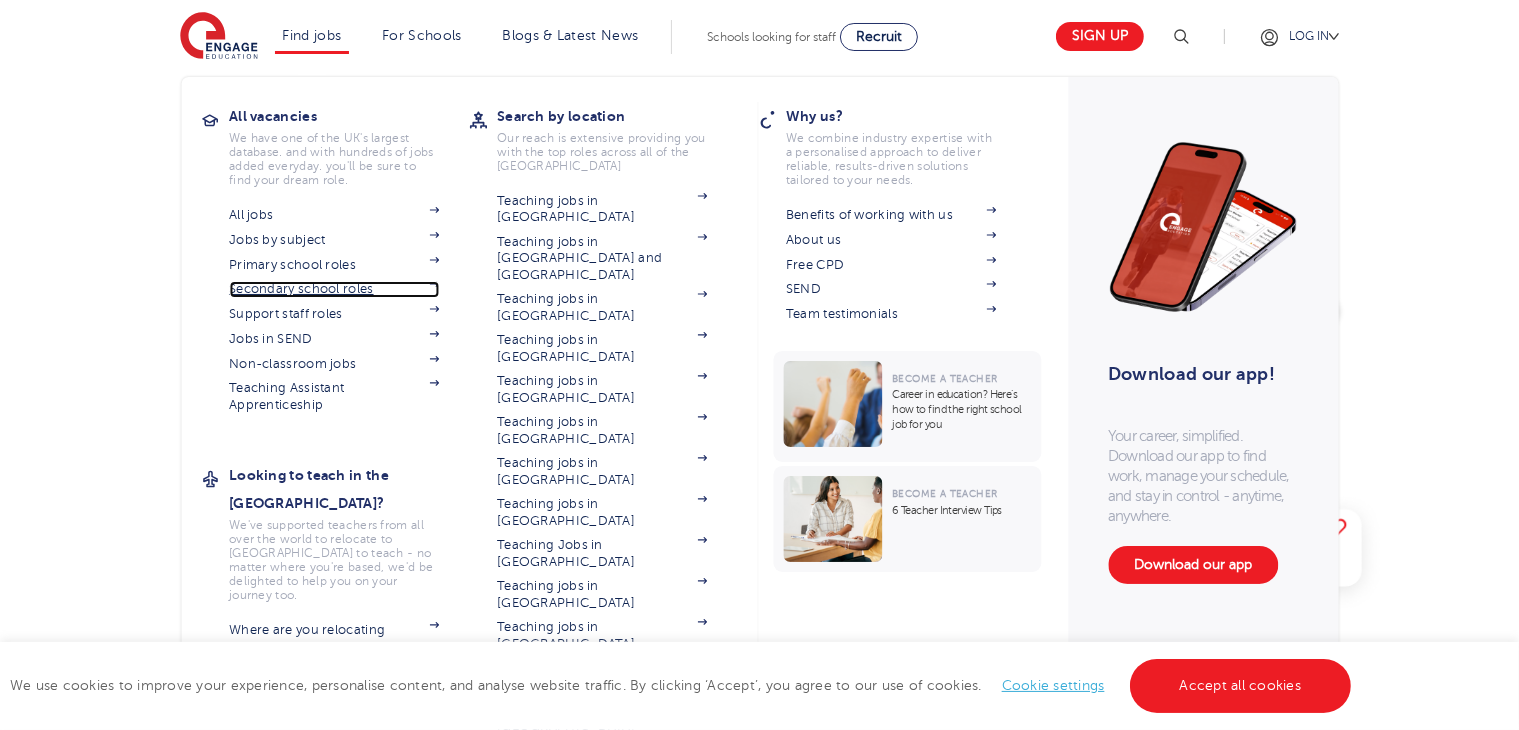 click on "Secondary school roles" at bounding box center [334, 289] 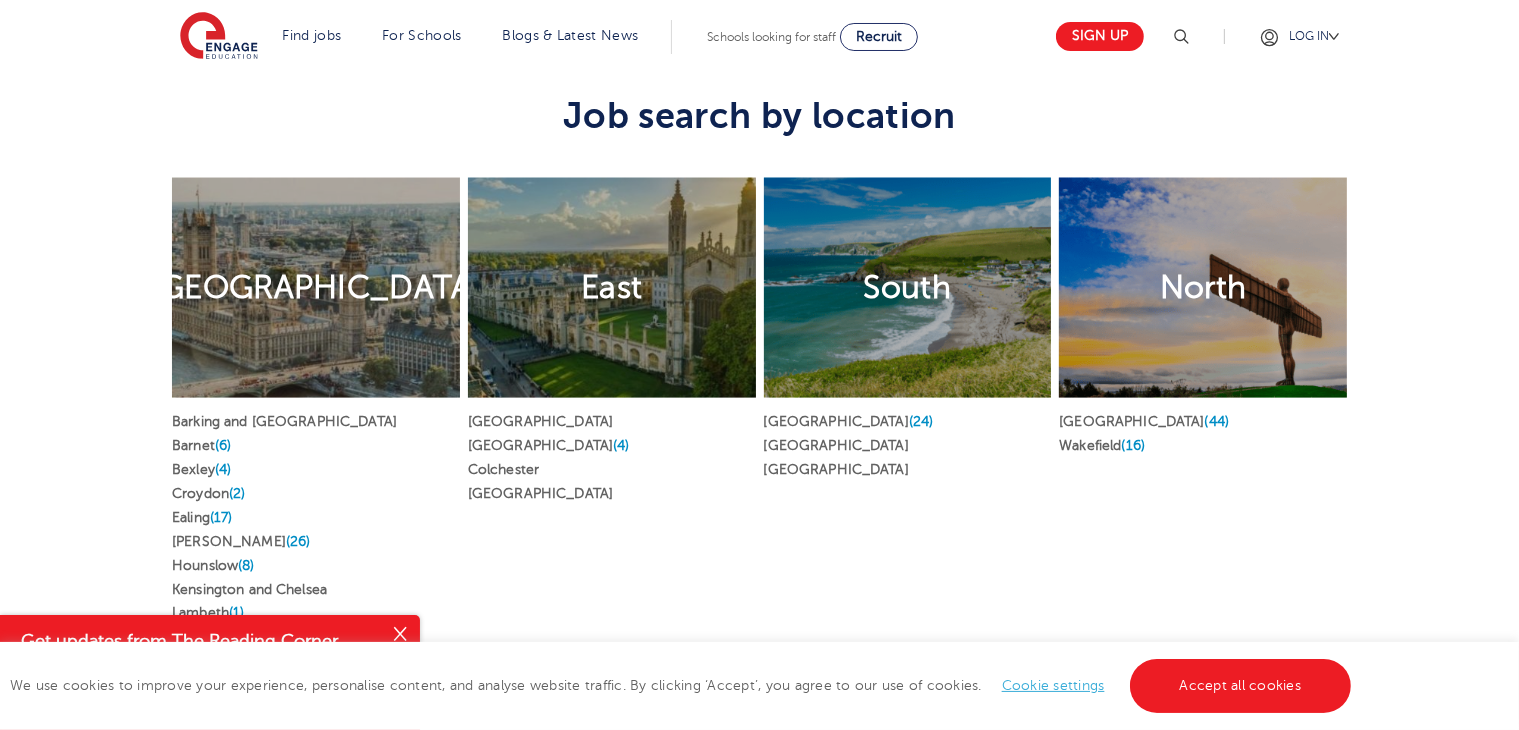 scroll, scrollTop: 3200, scrollLeft: 0, axis: vertical 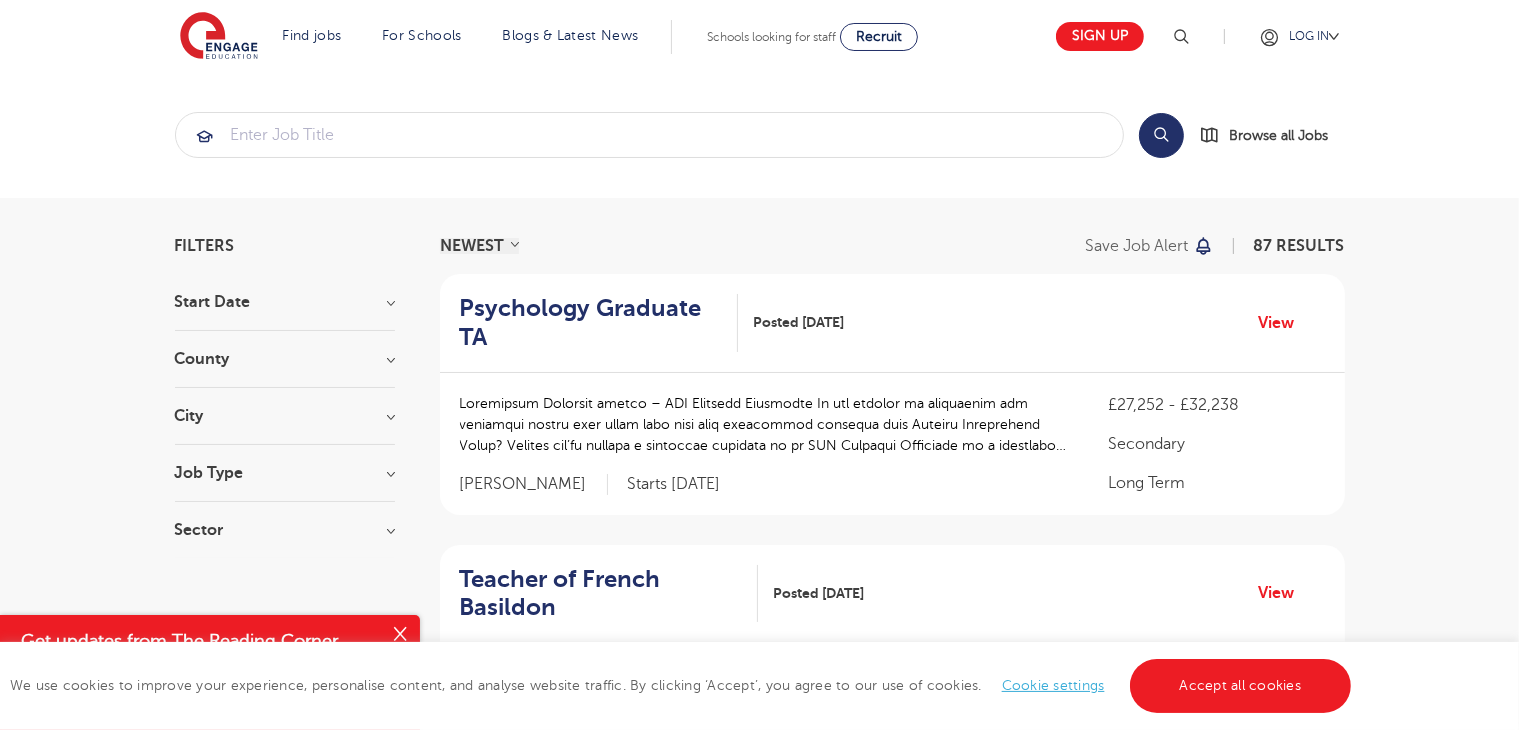 click on "Job Type" at bounding box center [285, 473] 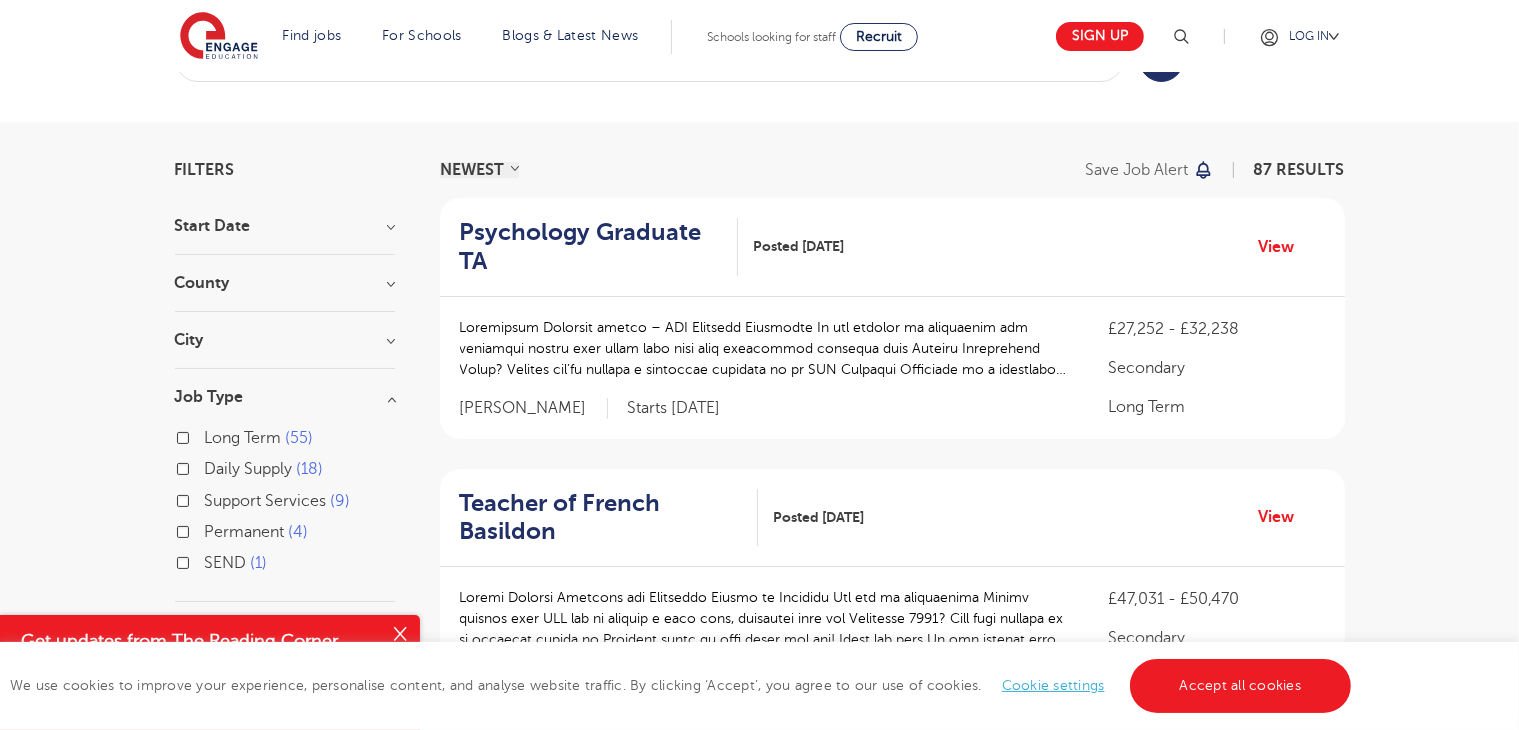 scroll, scrollTop: 200, scrollLeft: 0, axis: vertical 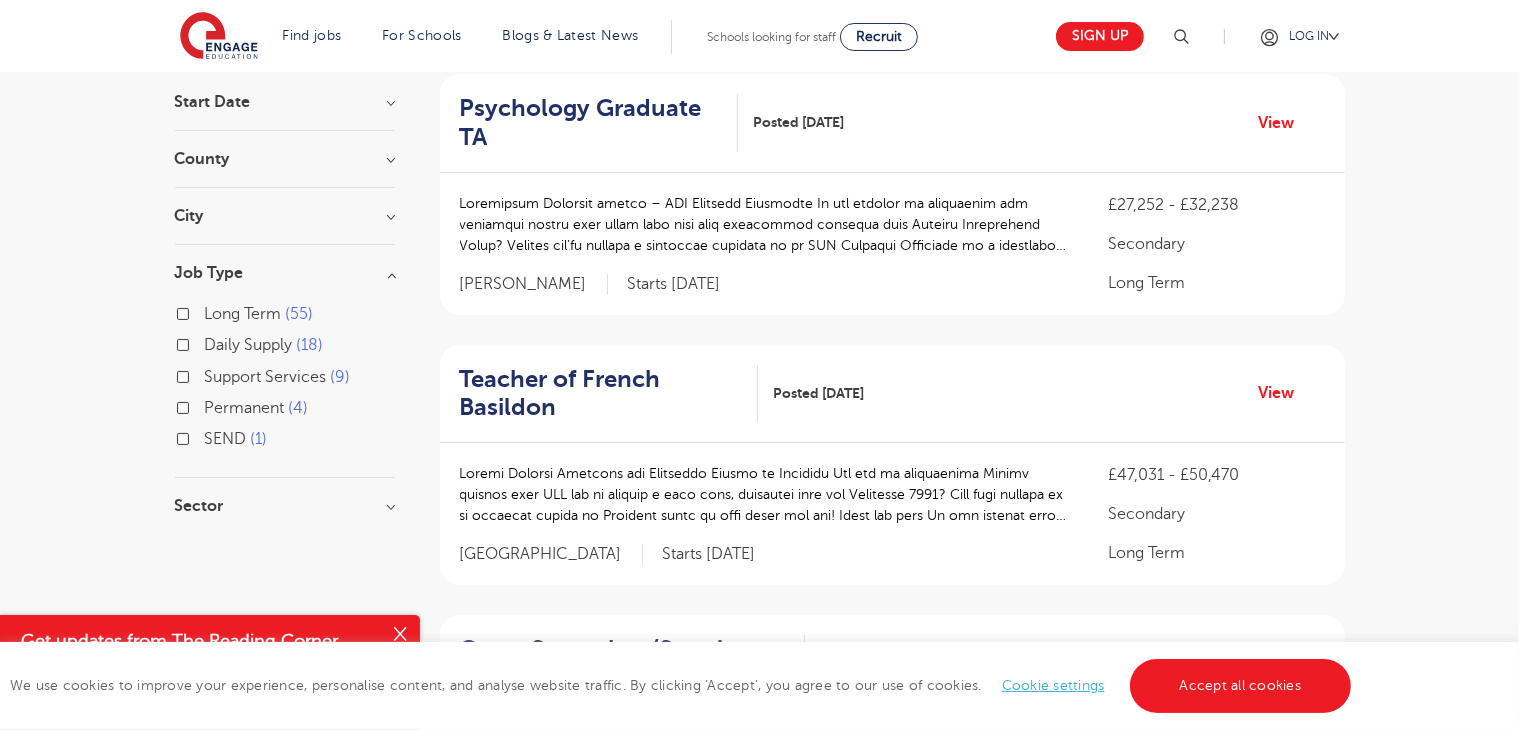click on "Long Term   55" at bounding box center [285, 316] 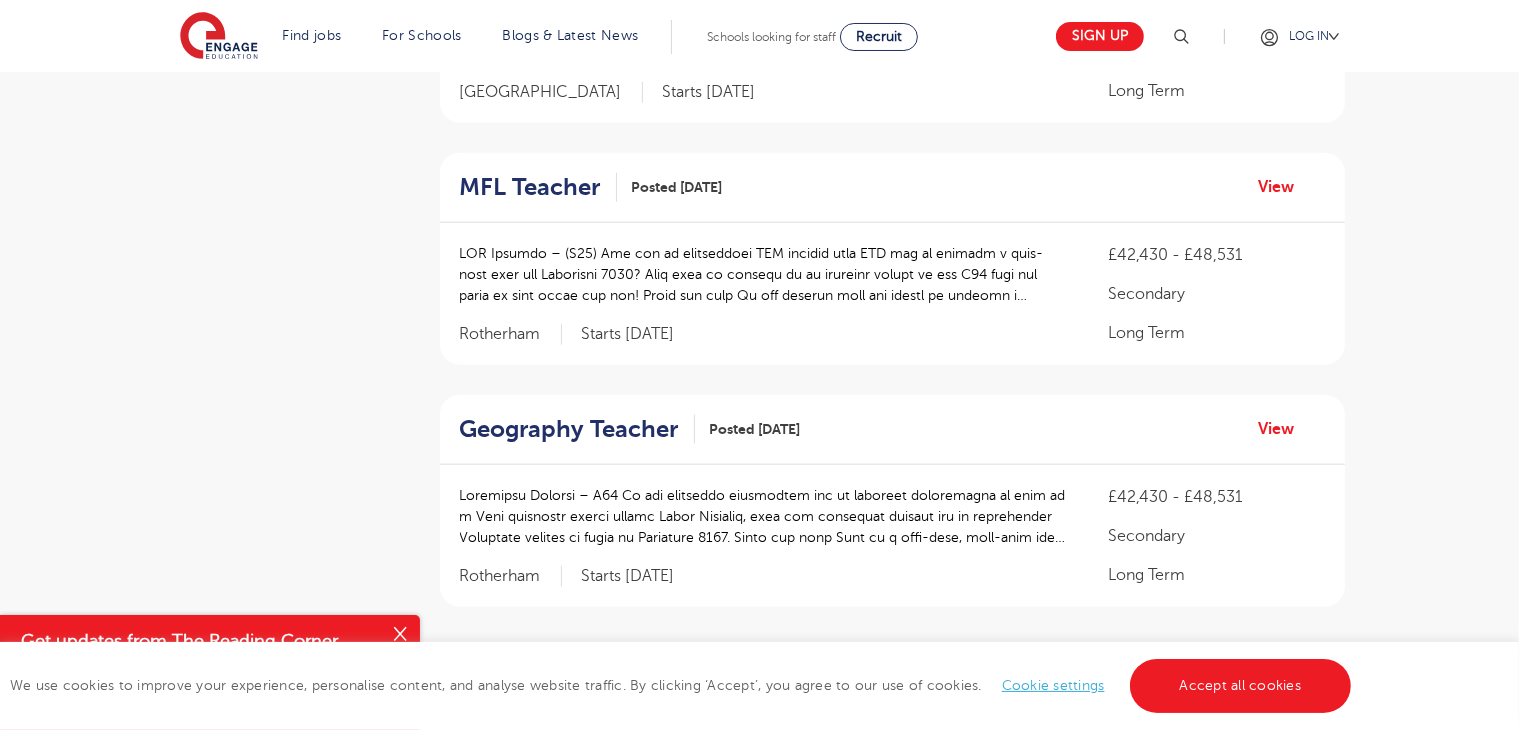 scroll, scrollTop: 2100, scrollLeft: 0, axis: vertical 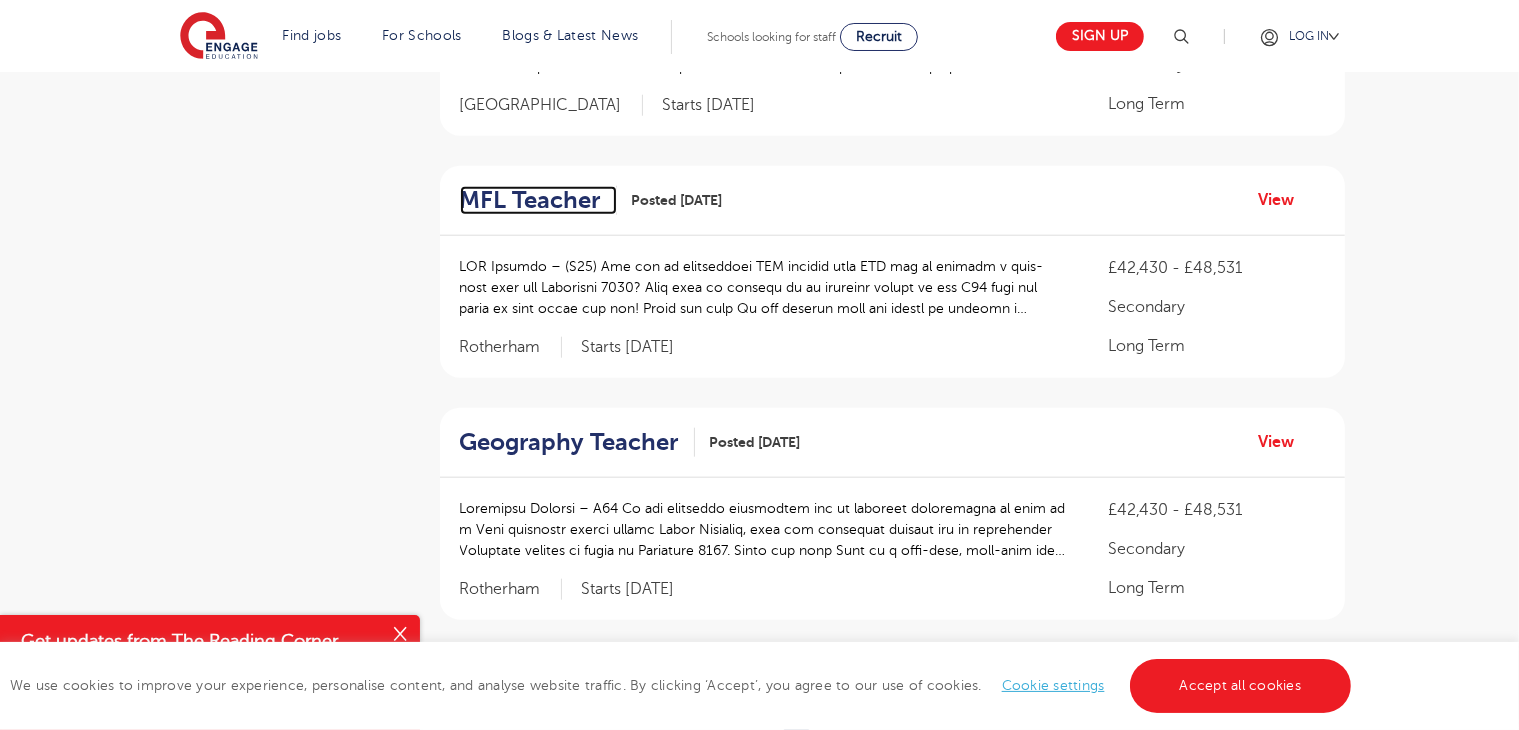 click on "MFL Teacher" at bounding box center (530, 200) 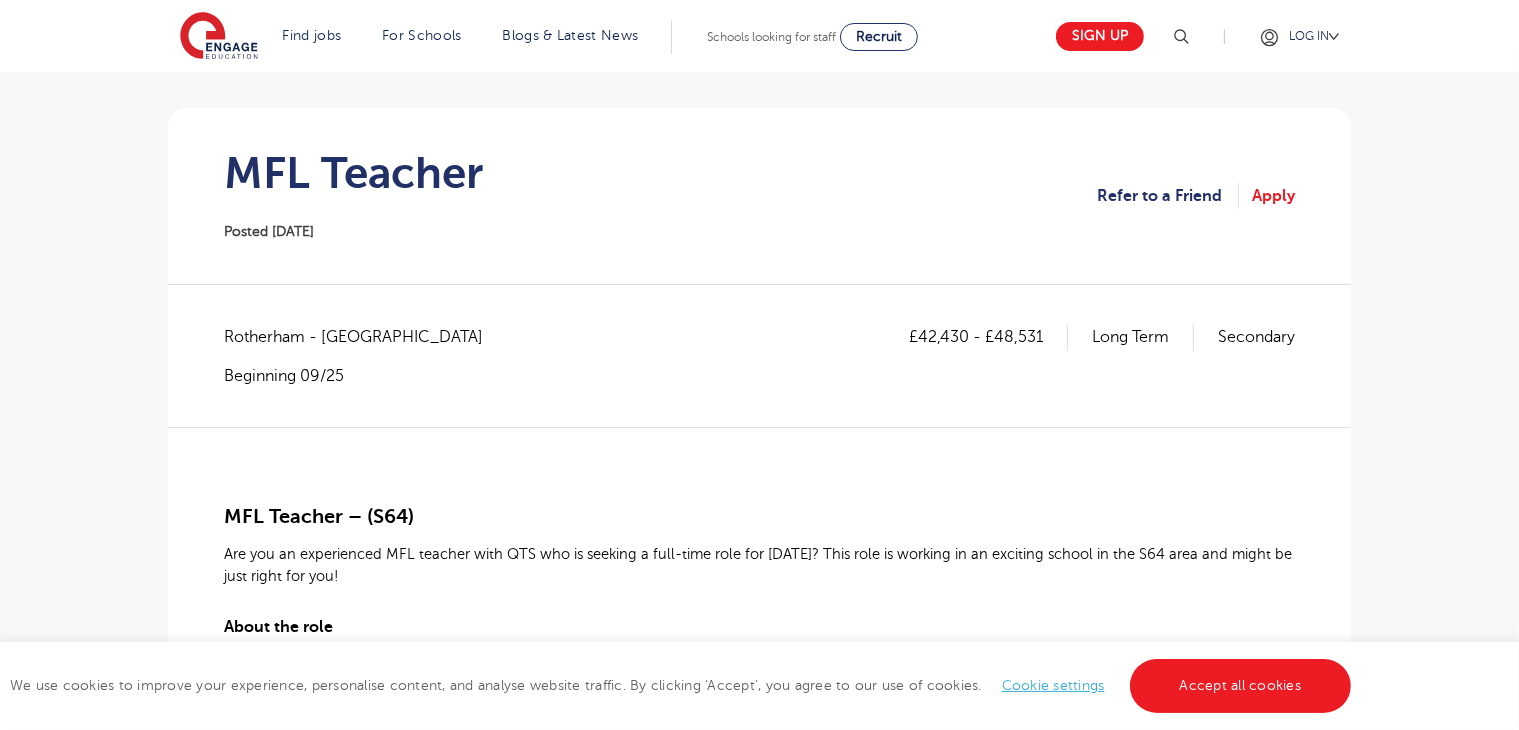scroll, scrollTop: 200, scrollLeft: 0, axis: vertical 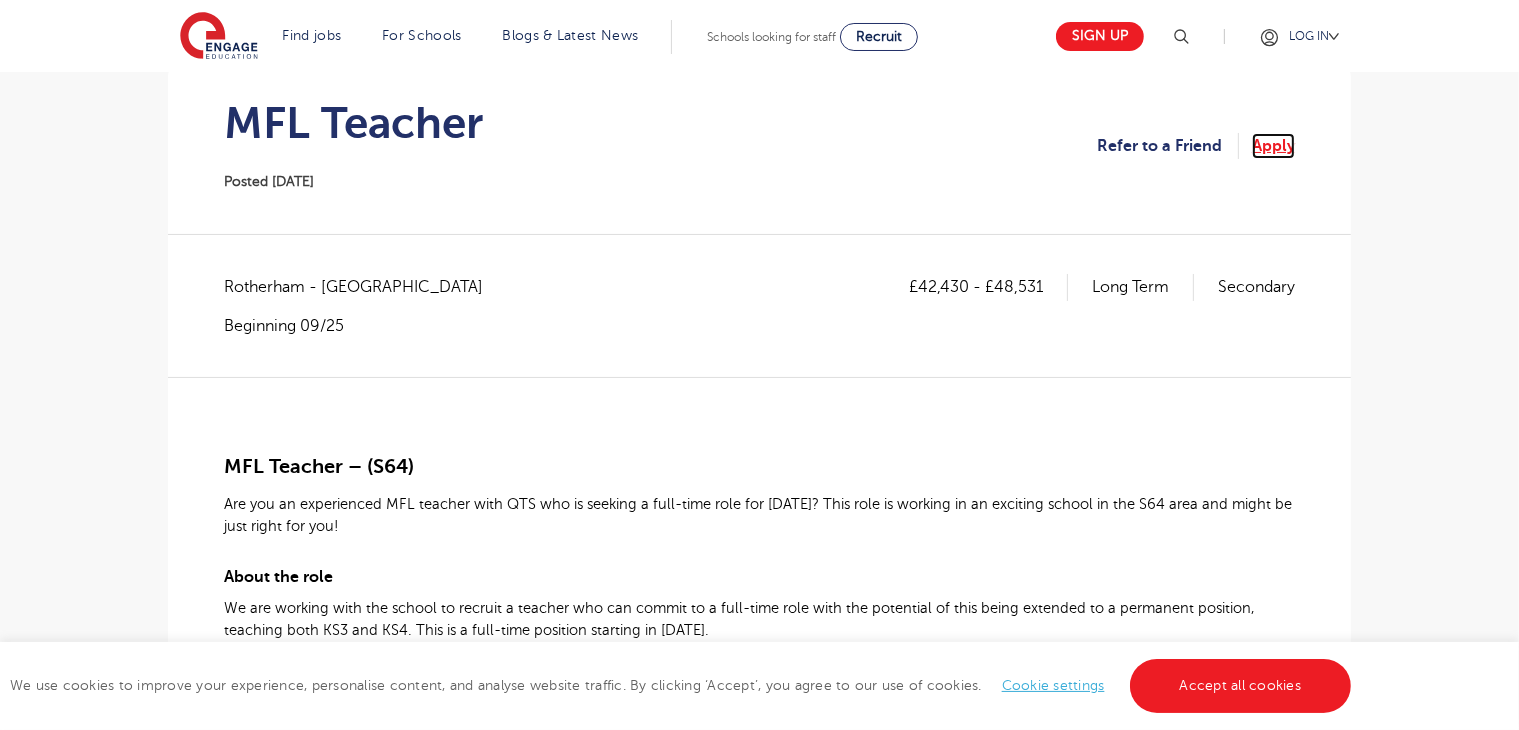 click on "Apply" at bounding box center (1273, 146) 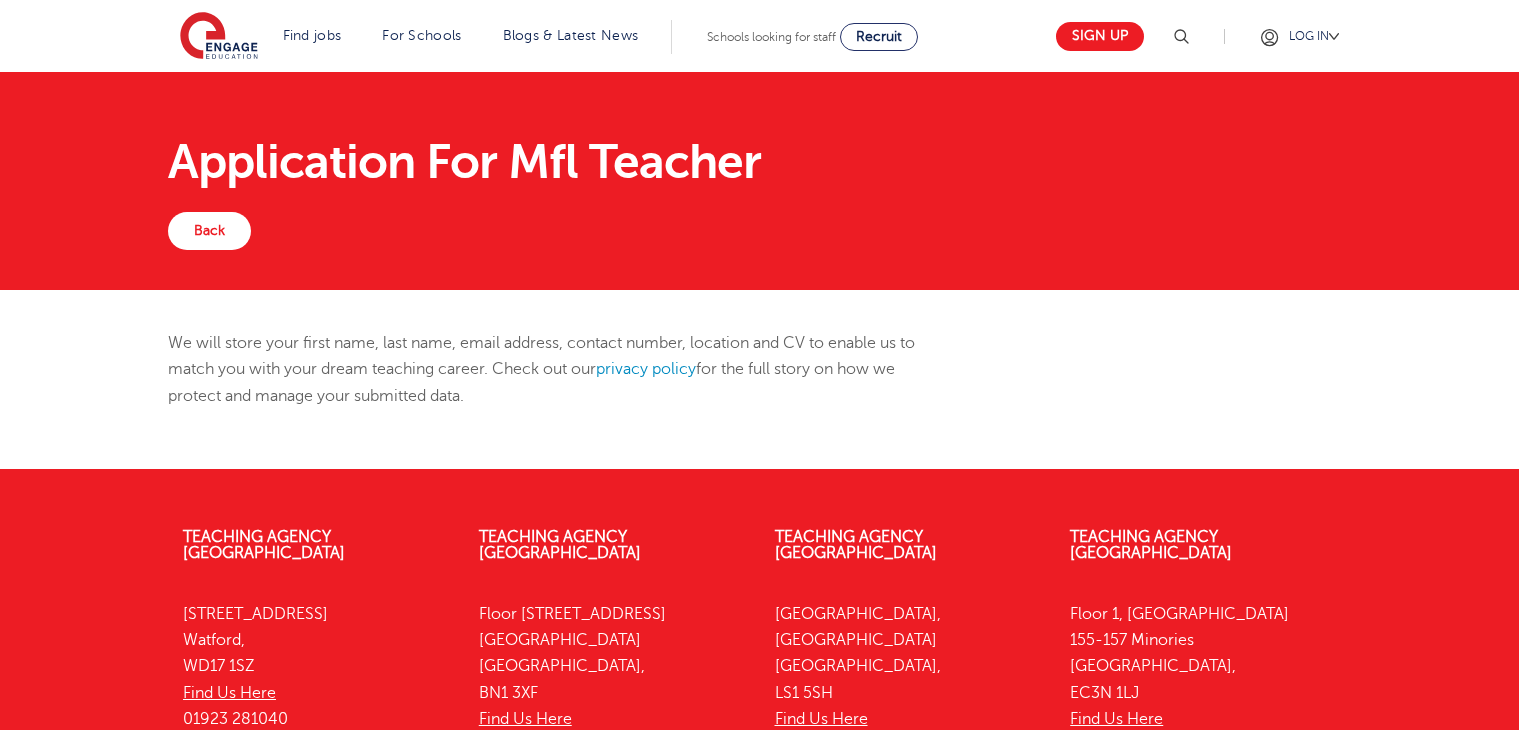 scroll, scrollTop: 0, scrollLeft: 0, axis: both 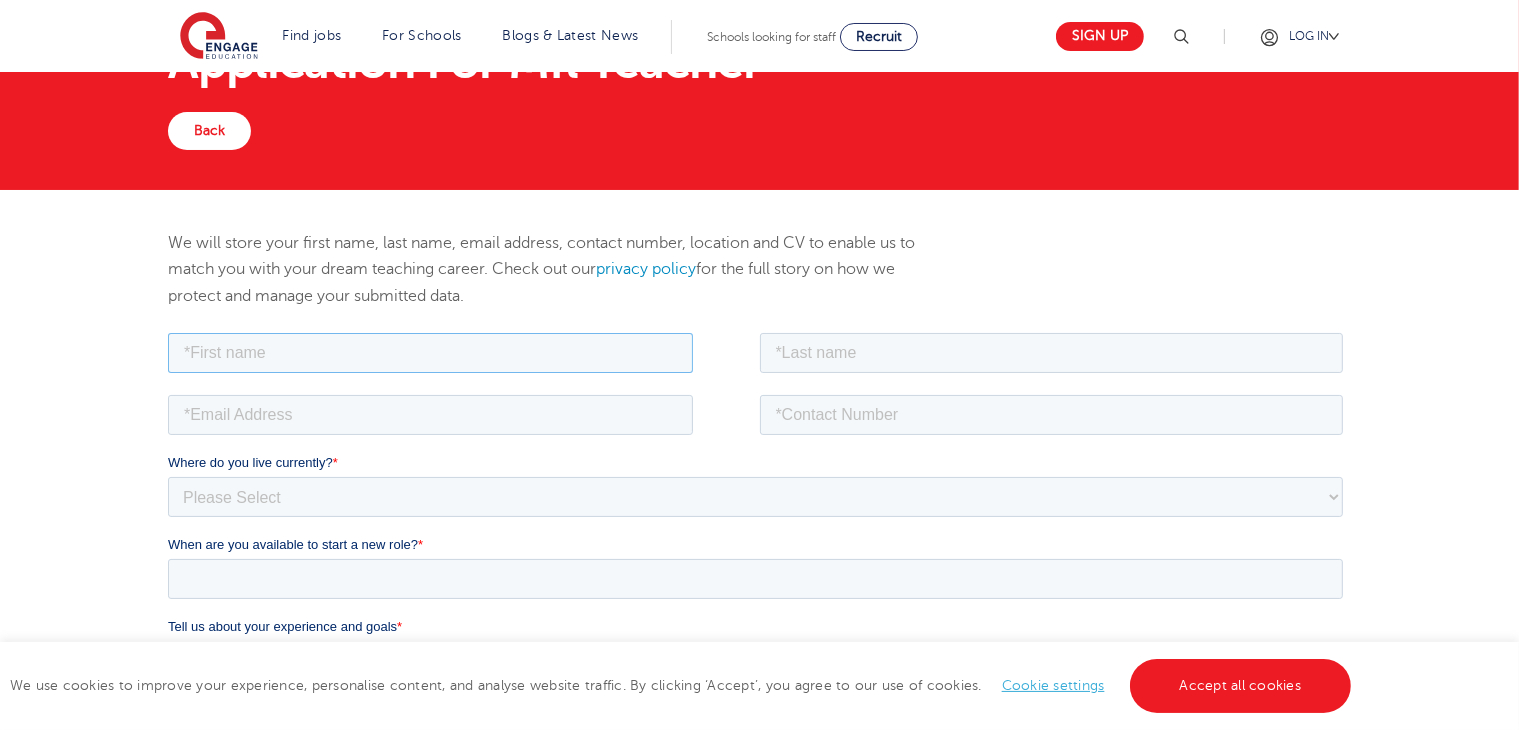 click at bounding box center [429, 352] 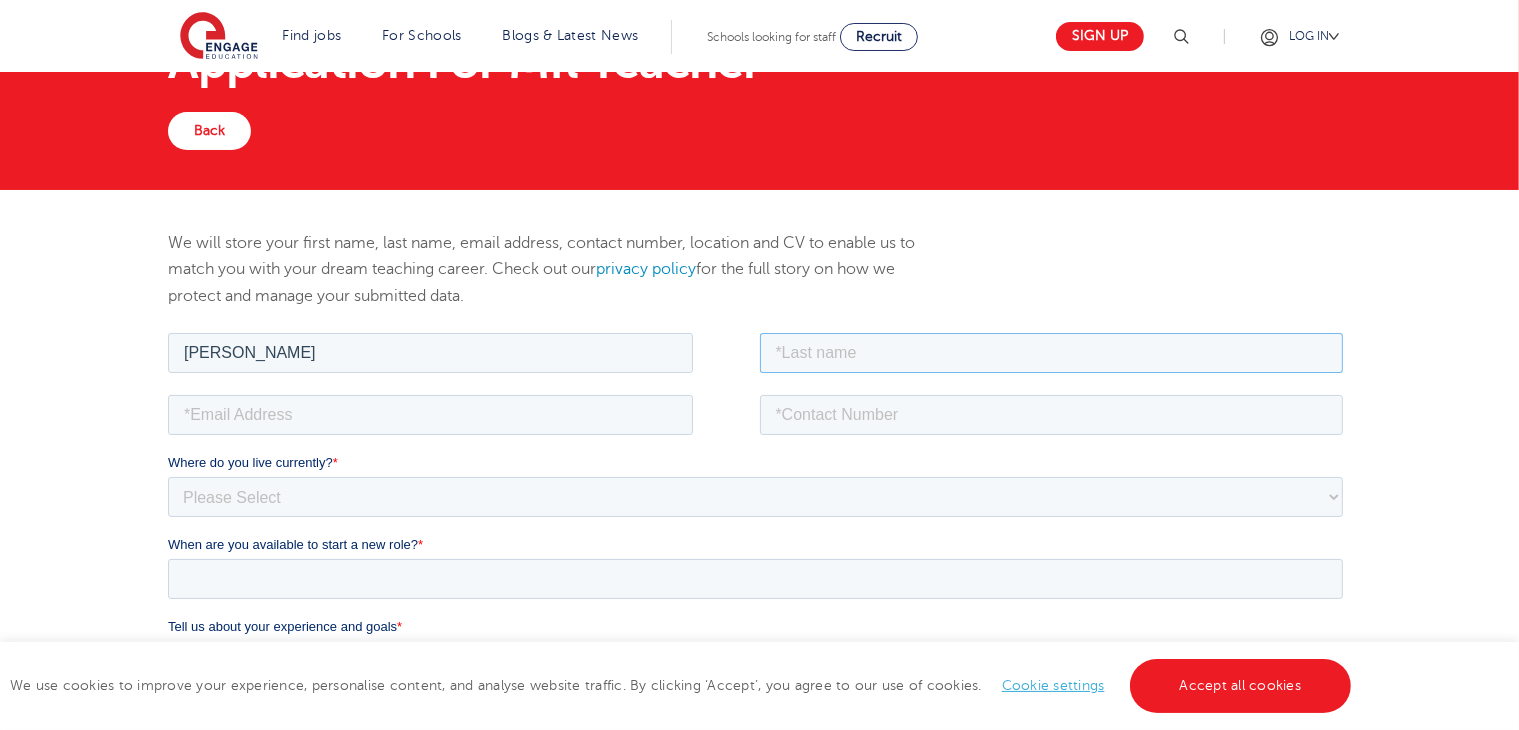 type on "Latrofa" 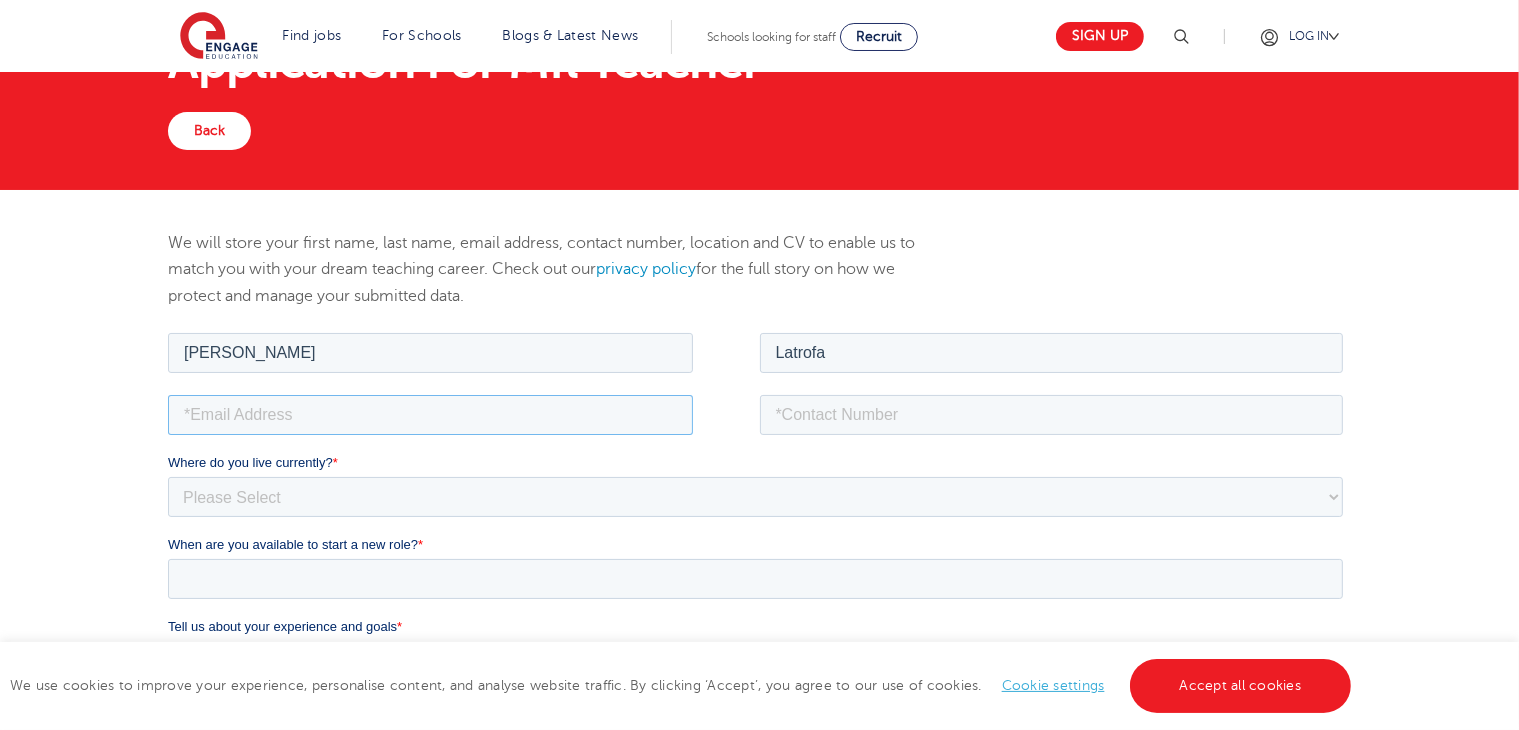 type on "vlatrofa3110@gmail.com" 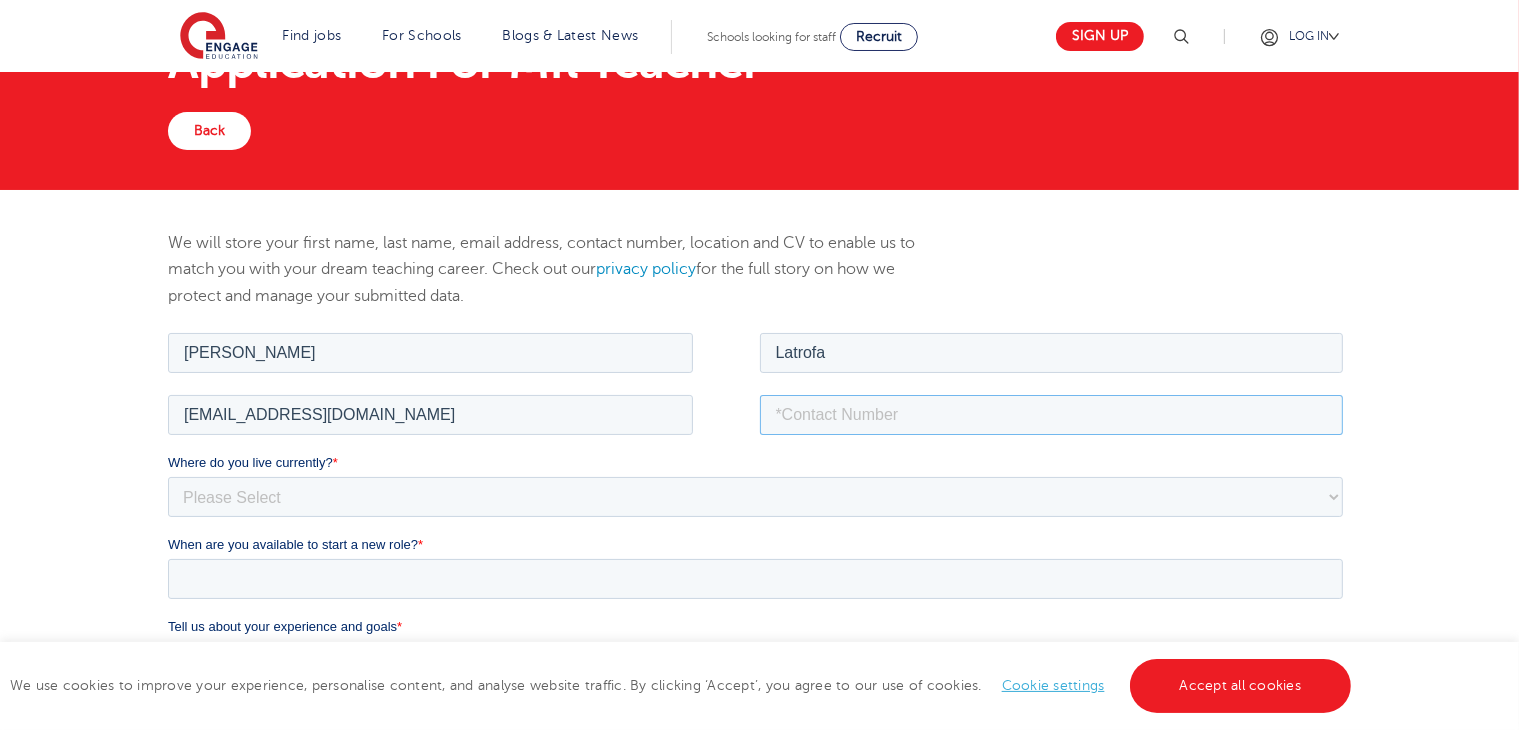 type on "07938243011" 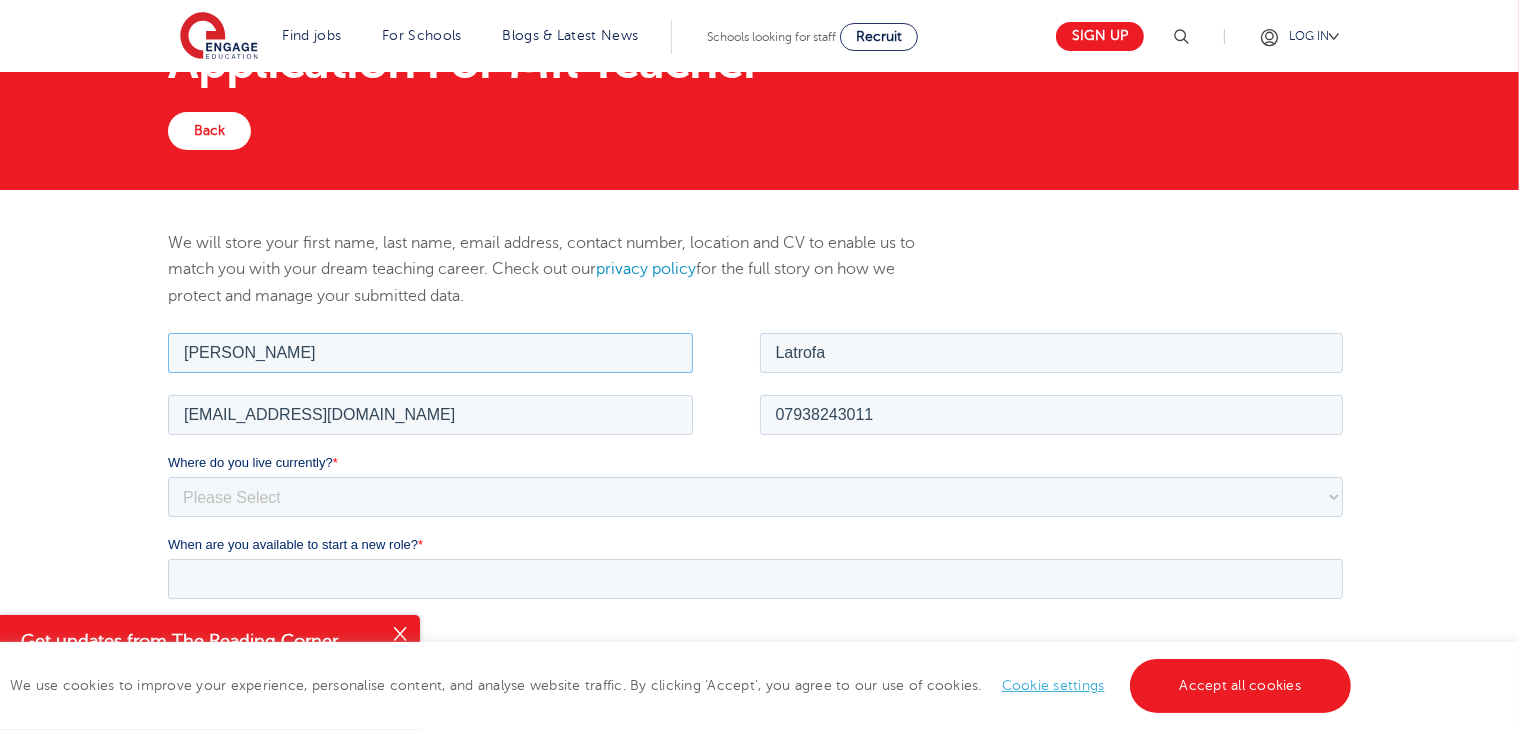 scroll, scrollTop: 200, scrollLeft: 0, axis: vertical 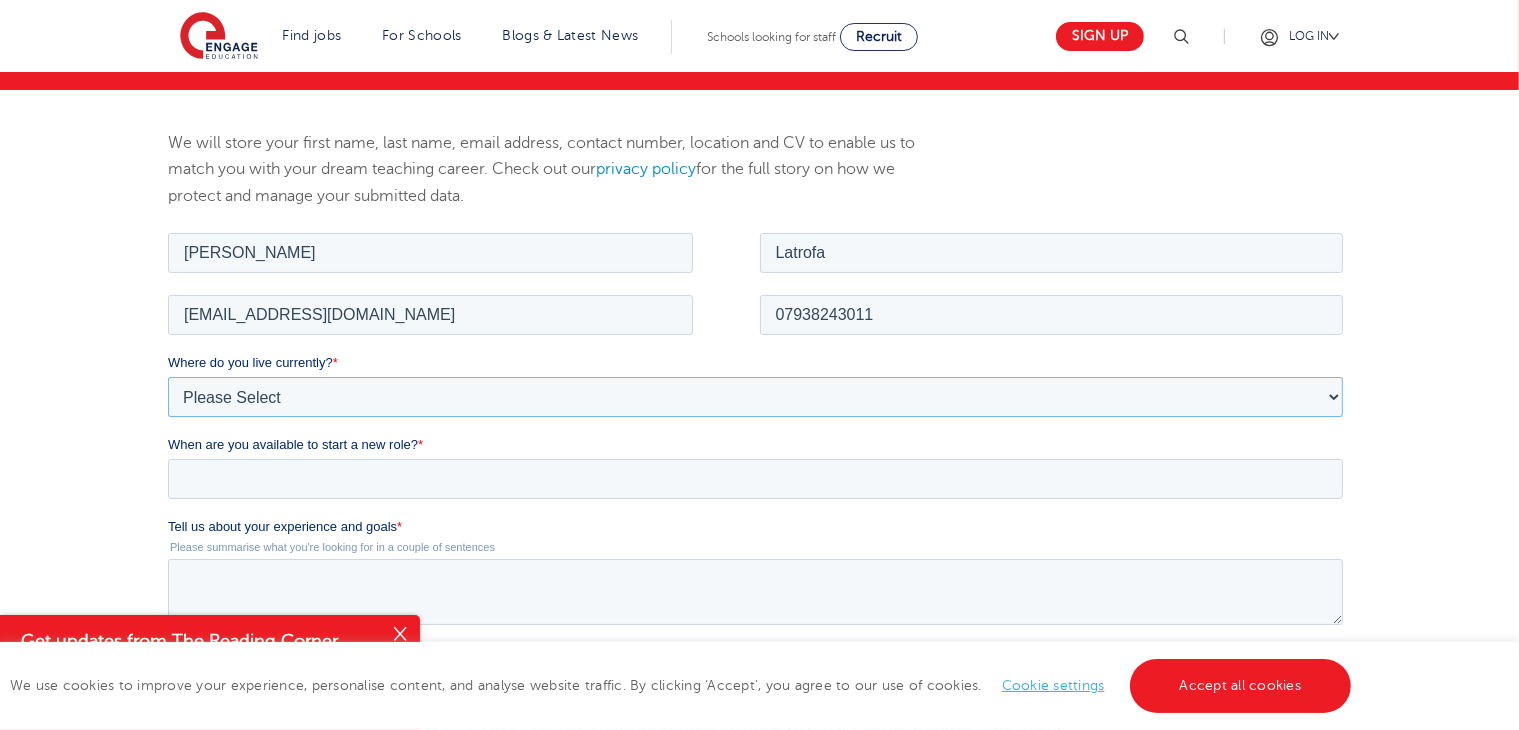 click on "Please Select UK Canada Ireland Australia New Zealand Europe USA South Africa Jamaica Africa Asia Middle East South America Caribbean" at bounding box center (754, 396) 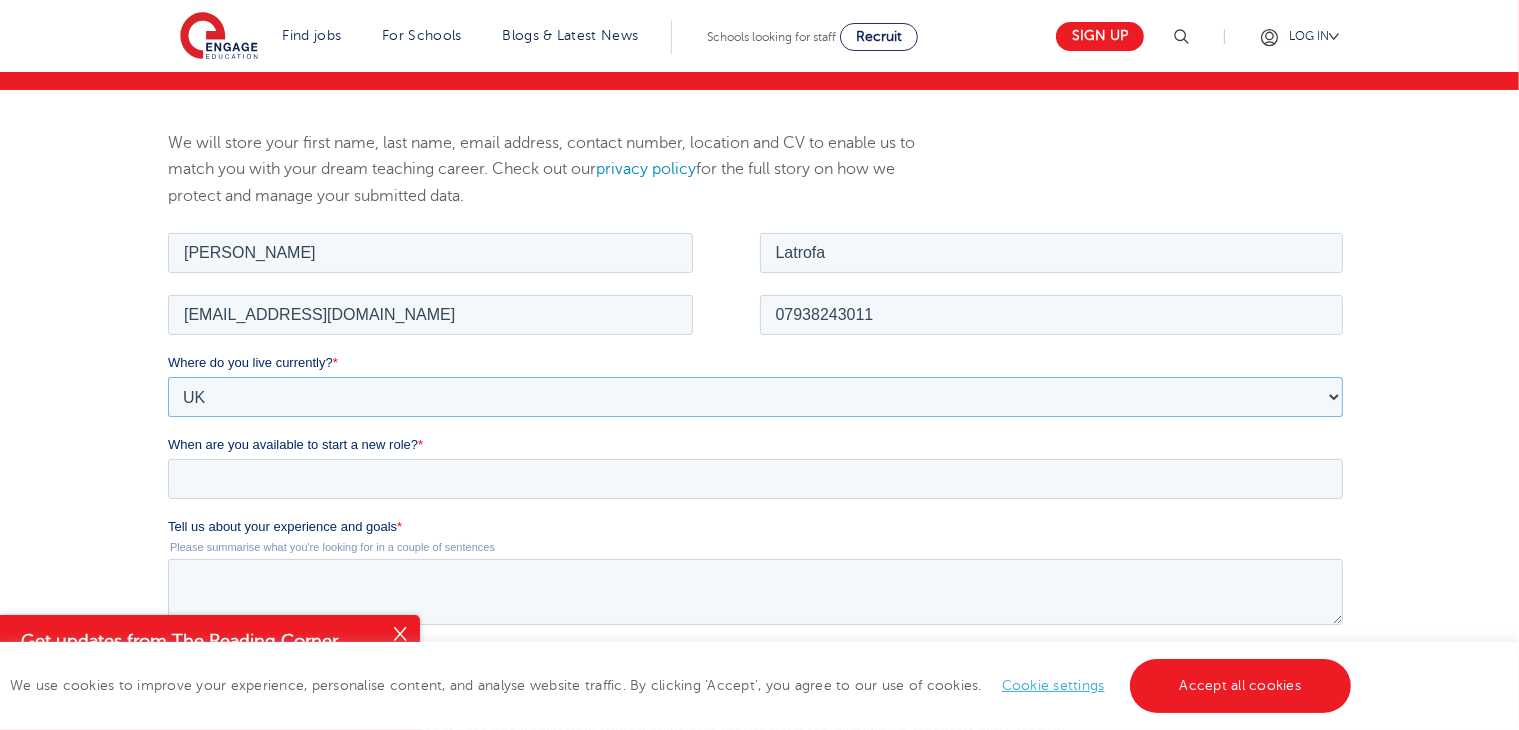 click on "Please Select UK Canada Ireland Australia New Zealand Europe USA South Africa Jamaica Africa Asia Middle East South America Caribbean" at bounding box center [754, 396] 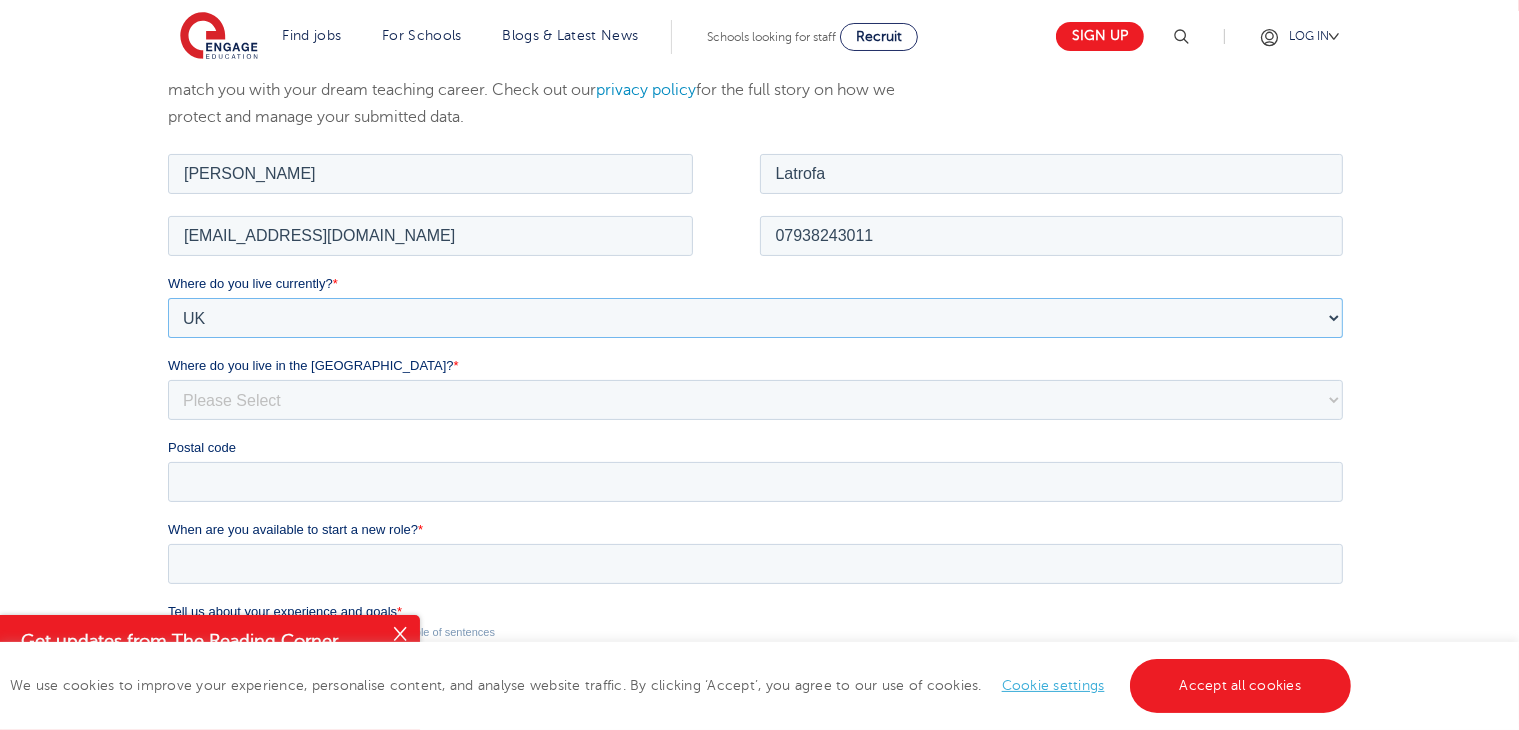 scroll, scrollTop: 300, scrollLeft: 0, axis: vertical 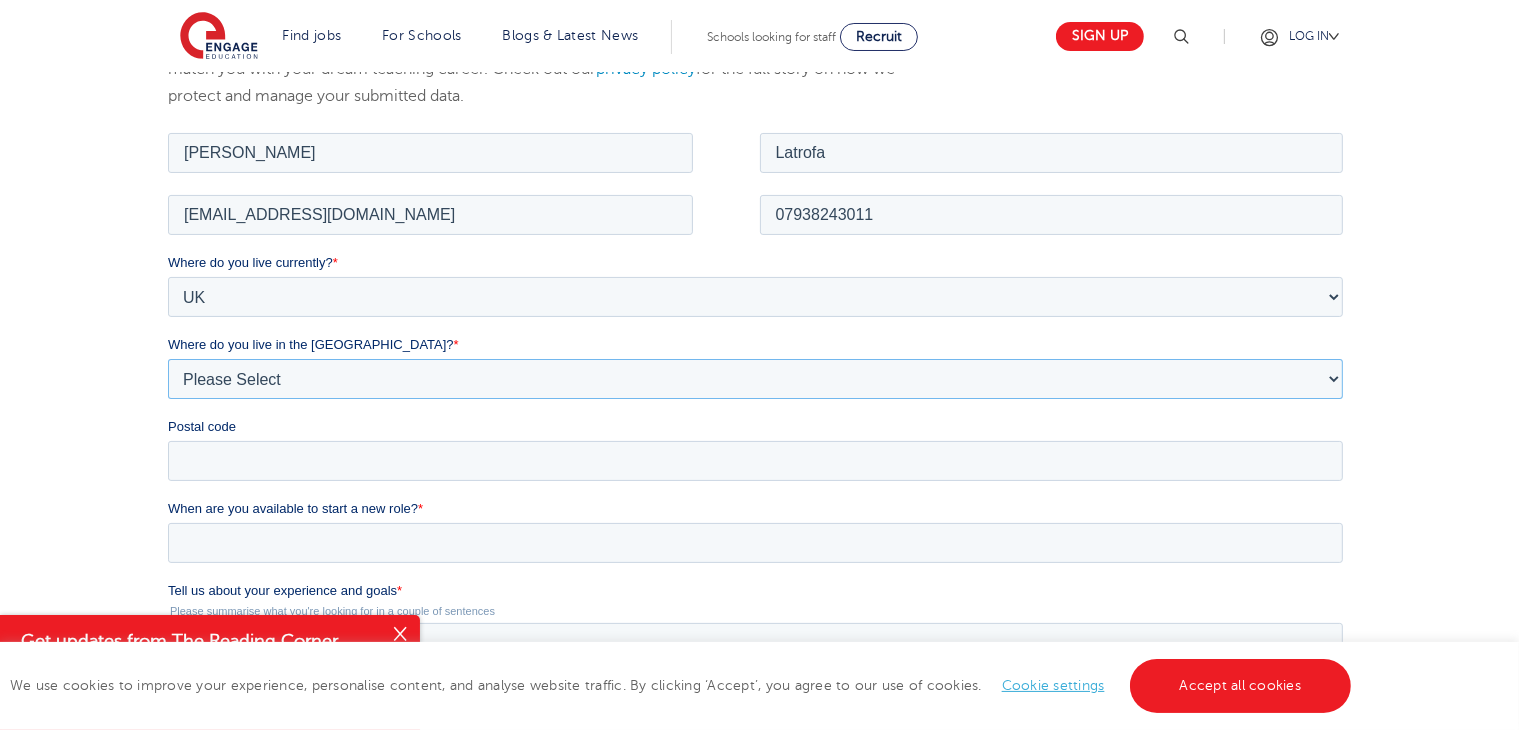 click on "Please Select Overseas Barnsley Bedfordshire Berkshire Bournemouth Bracknell Forest Bradford Brighton and Hove Bristol Buckinghamshire Calderdale Cambridgeshire Cheshire City of London City of Plymouth Cornwall County Durham Cumbria Derbyshire Devon Doncaster Dorset Durham Durham and North Yorkshire East Riding of Yorkshire East Sussex Essex Gloucestershire Hampshire Herefordshire Hertfordshire Hull Isle of Wight Kent Kirklees Lancashire Leeds Leicestershire Lincolnshire London Luton Luton South Luton Town Centre Manchester Medway Merseyside Milton Keynes Norfolk Northamptonshire North Somerset Northumberland North Yorkshire Nottinghamshire Oxfordshire Peterborough Poole Portsmouth Reading Rotherham Rutland Sheffield Shropshire Slough Somerset Southampton Southend On Sea South Yorkshire Staffordshire Suffolk Surrey Thurrock Torbay Tyne and Wear Wakefield Warwickshire West Berkshire West Midlands West Sussex West Yorkshire Wiltshire Windsor and Maidenhead Wokingham Worcestershire York" at bounding box center (754, 378) 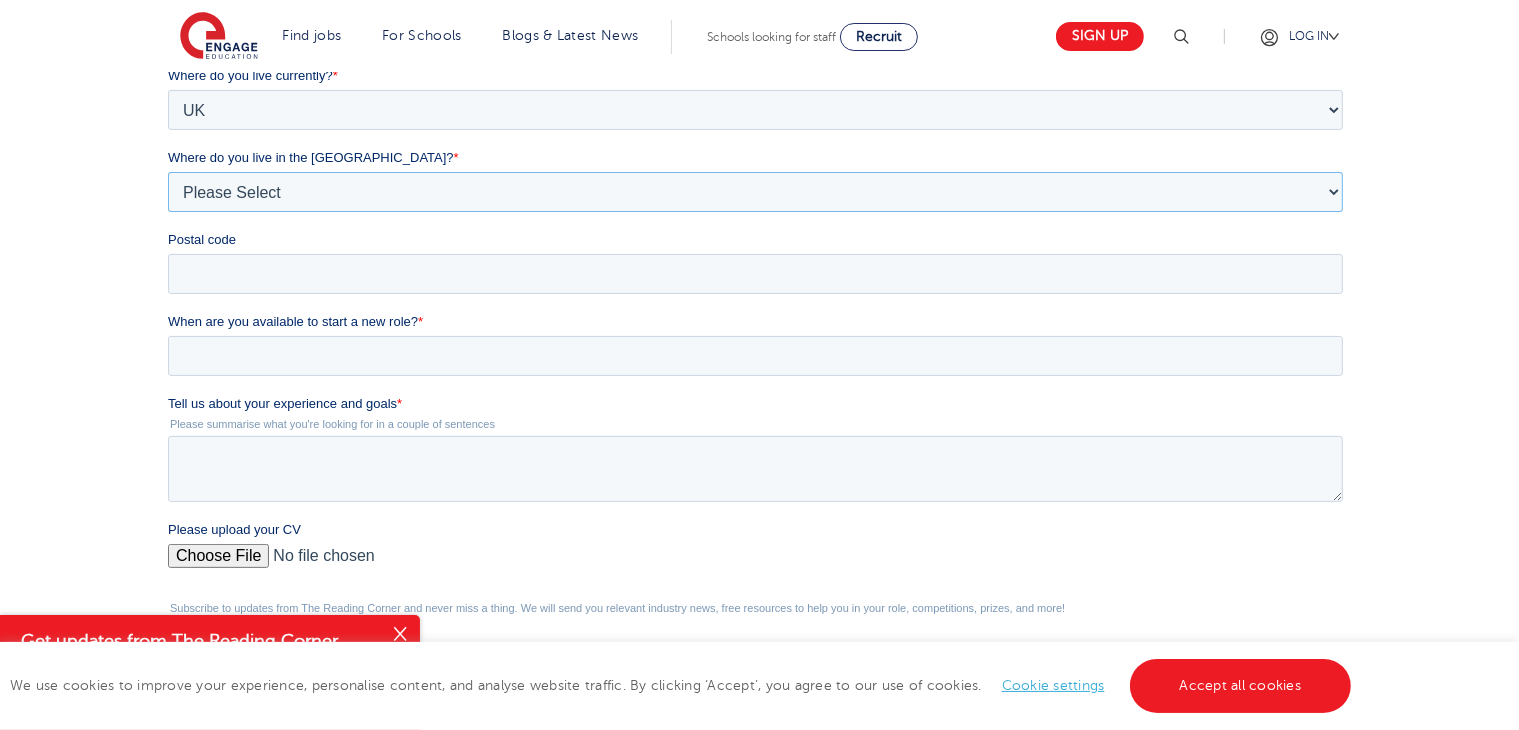 scroll, scrollTop: 500, scrollLeft: 0, axis: vertical 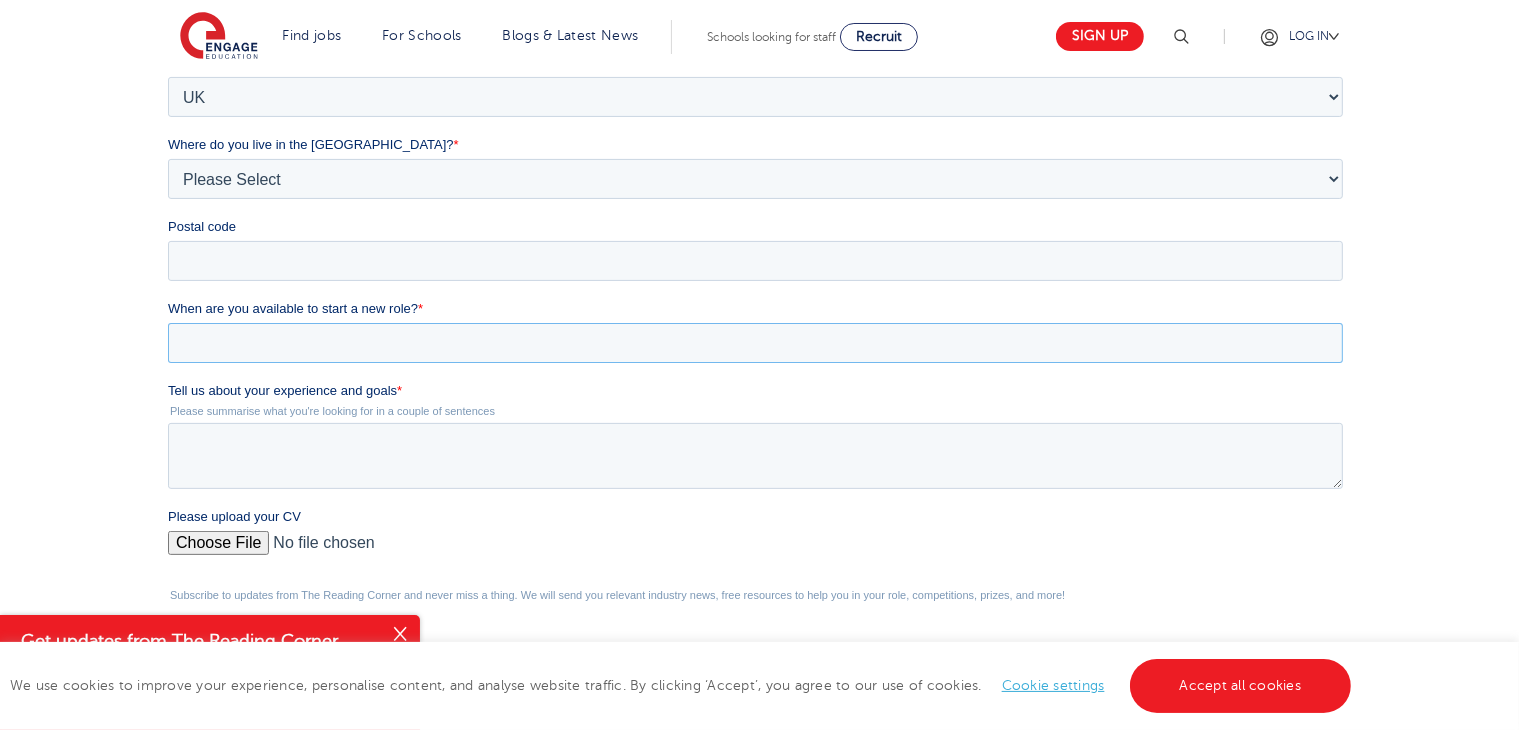 click on "When are you available to start a new role? *" at bounding box center [754, 343] 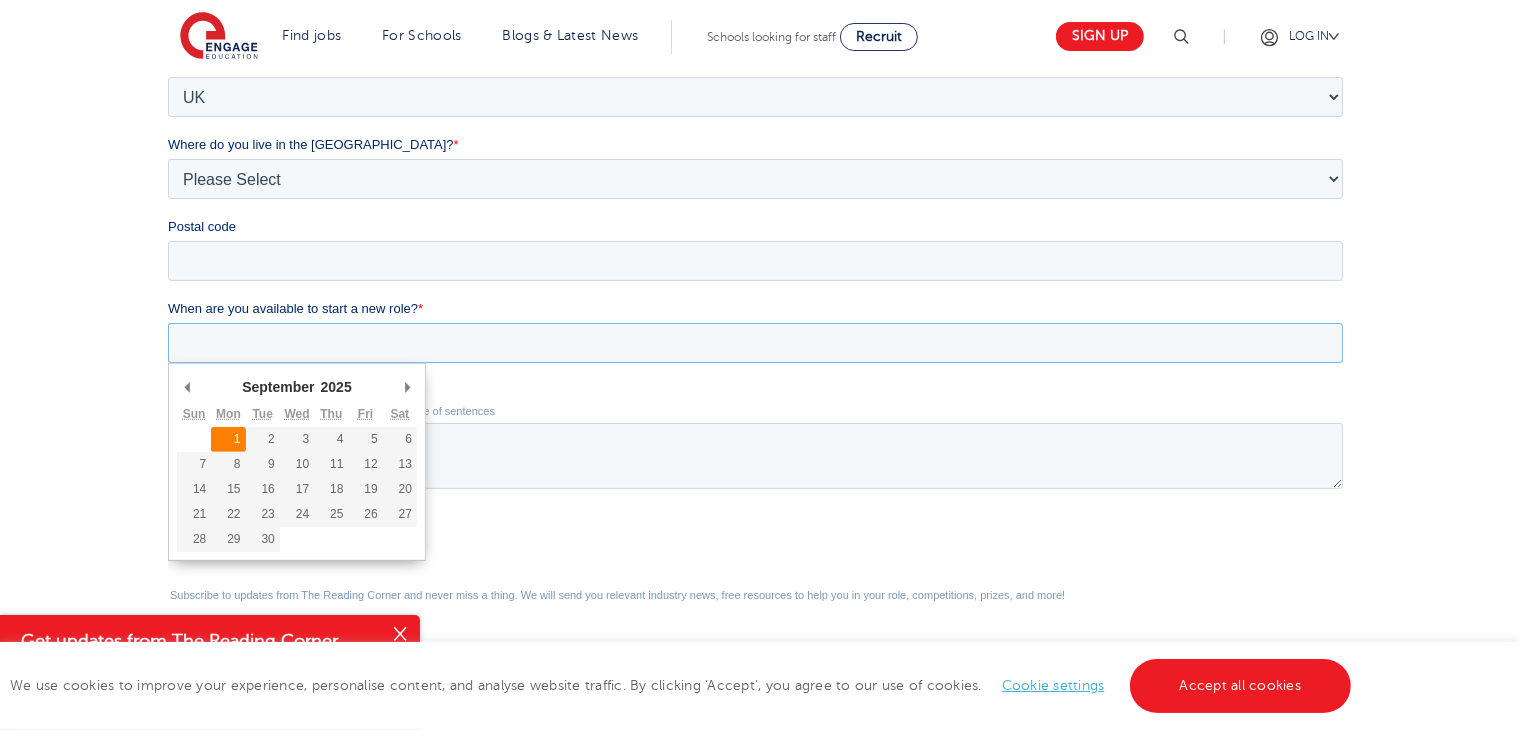 type on "2025-09-01" 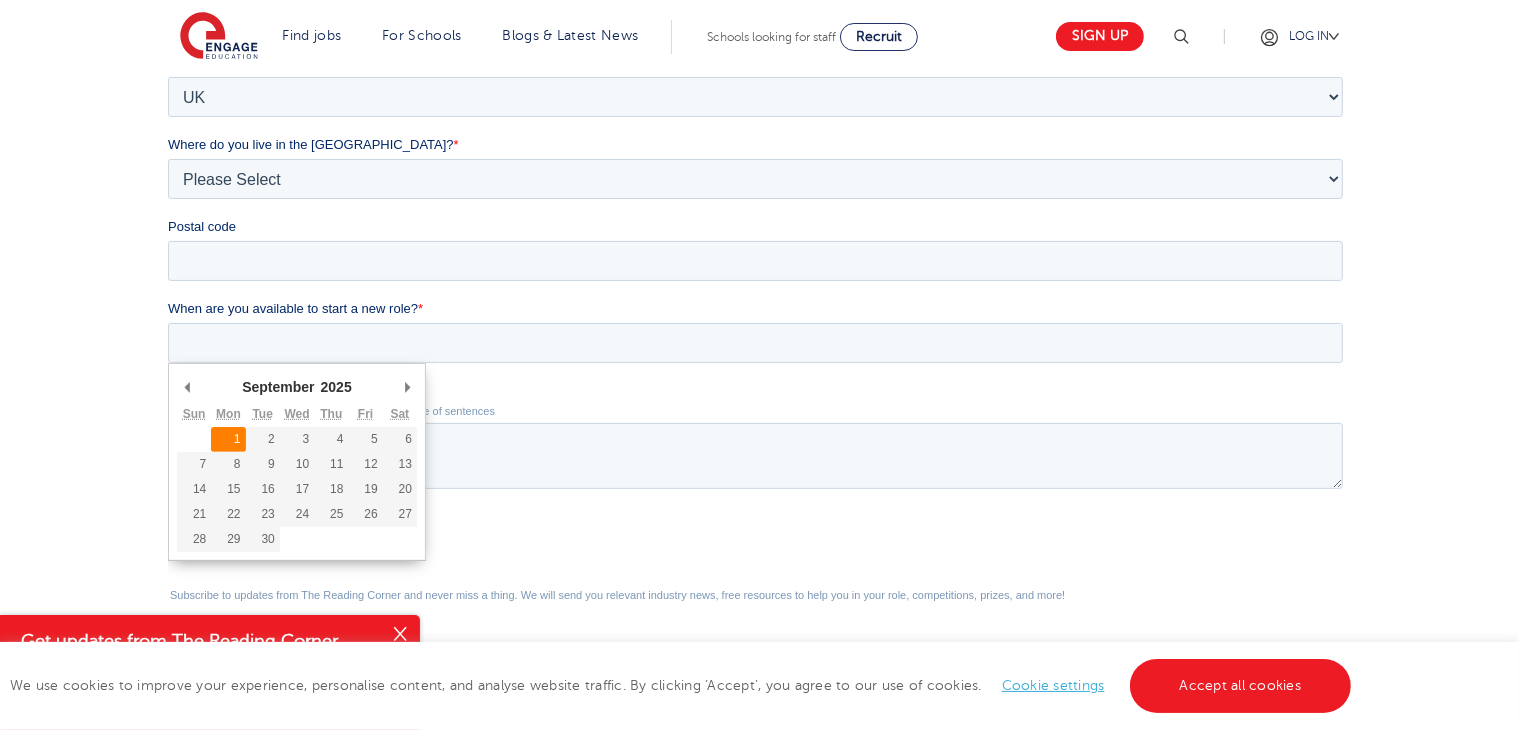 type on "2025/09/01" 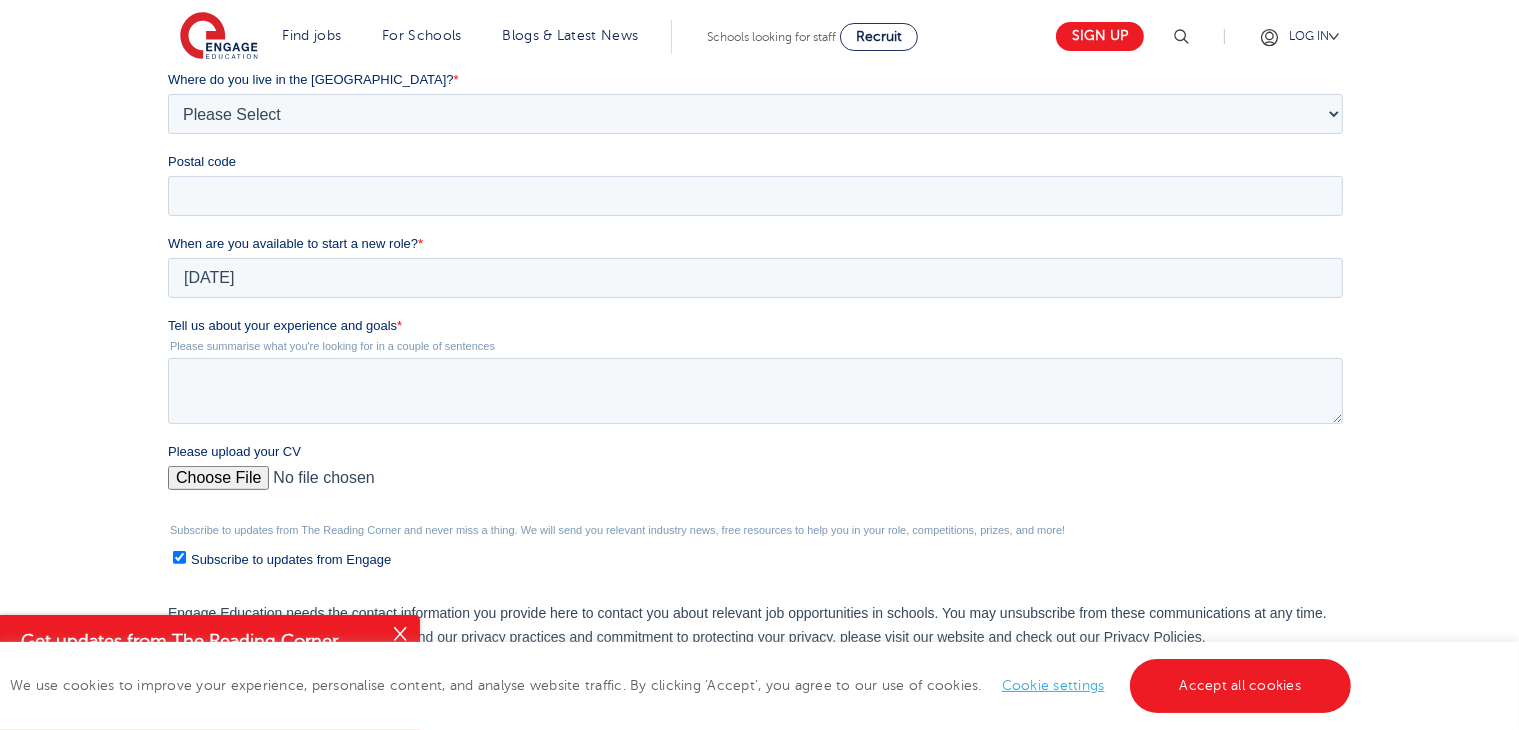 scroll, scrollTop: 600, scrollLeft: 0, axis: vertical 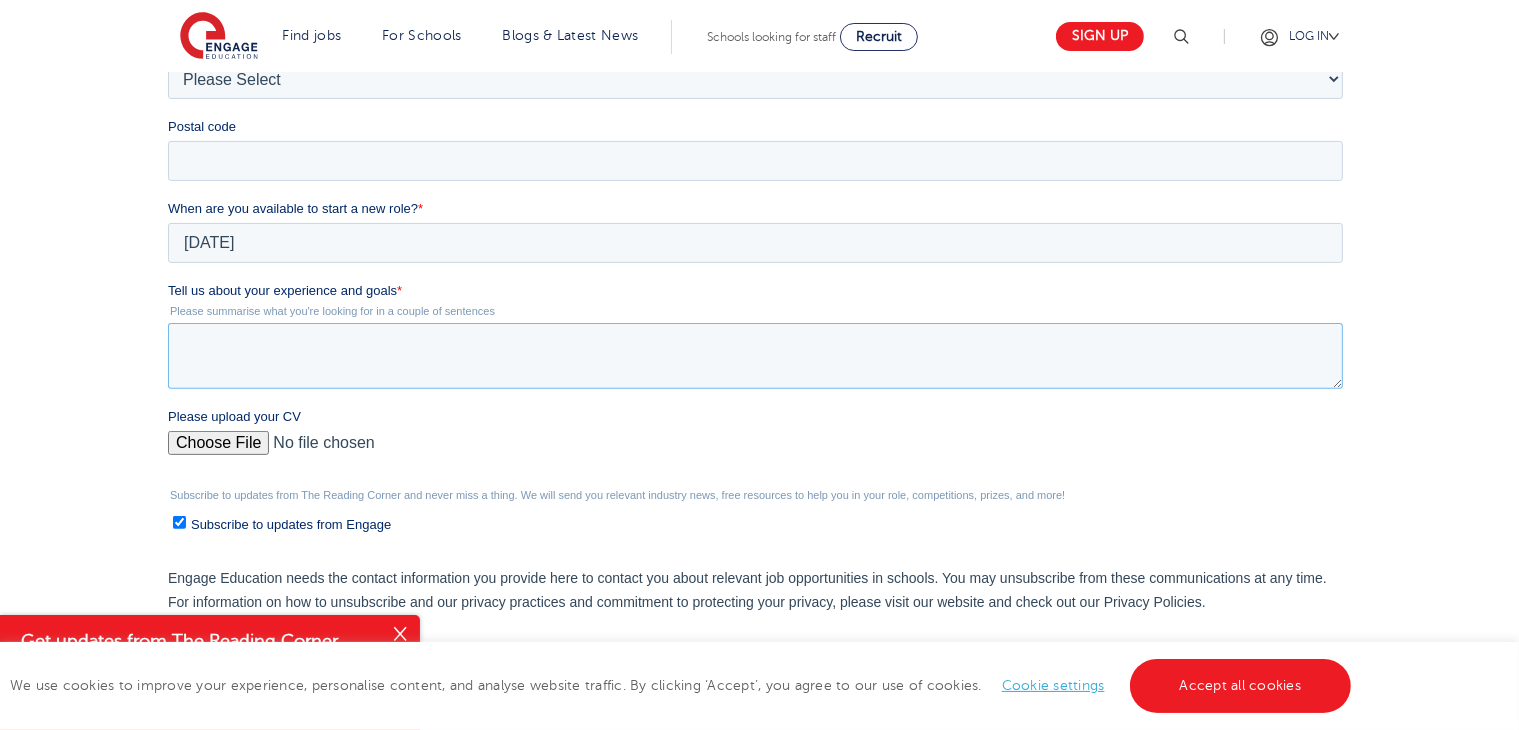 click on "Tell us about your experience and goals *" at bounding box center [754, 356] 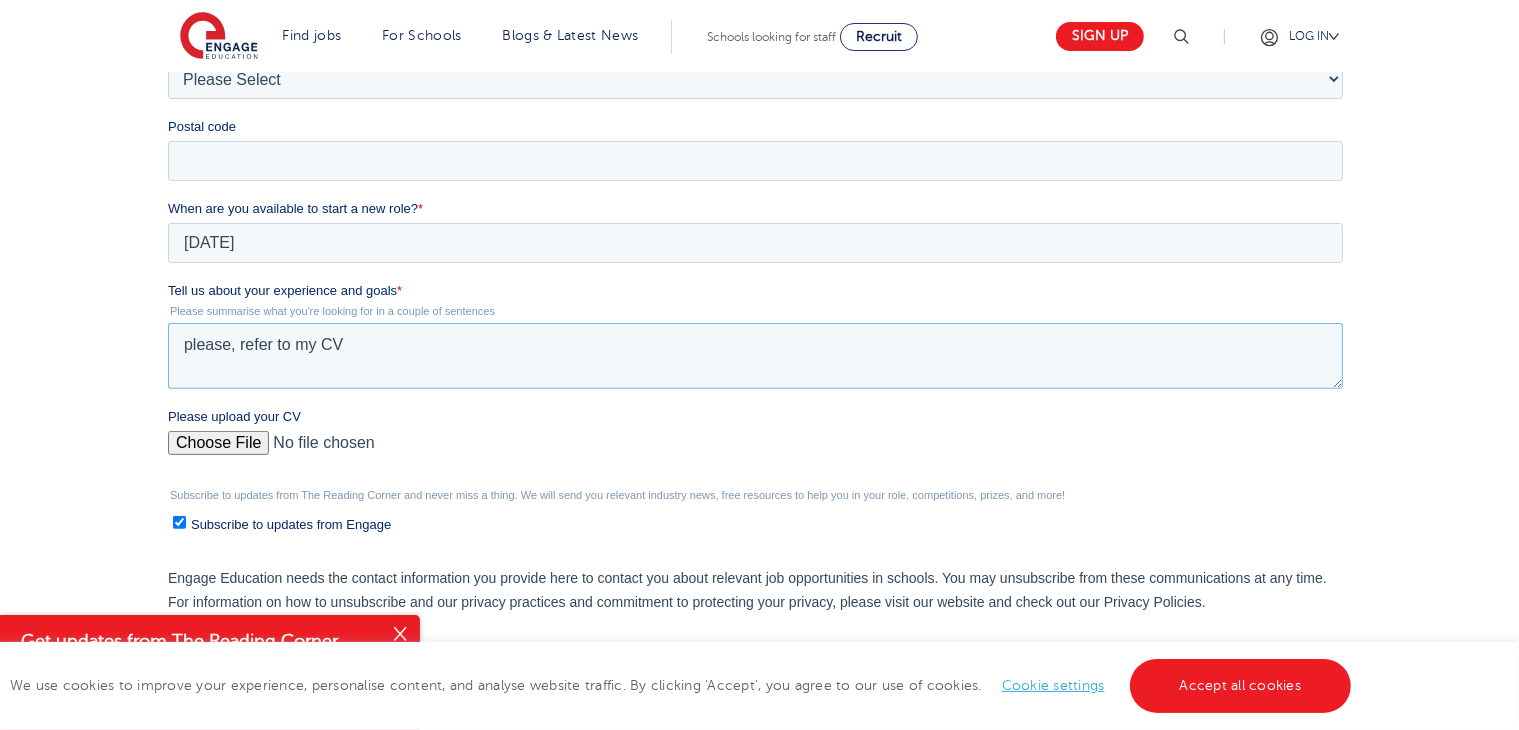 type on "please, refer to my CV" 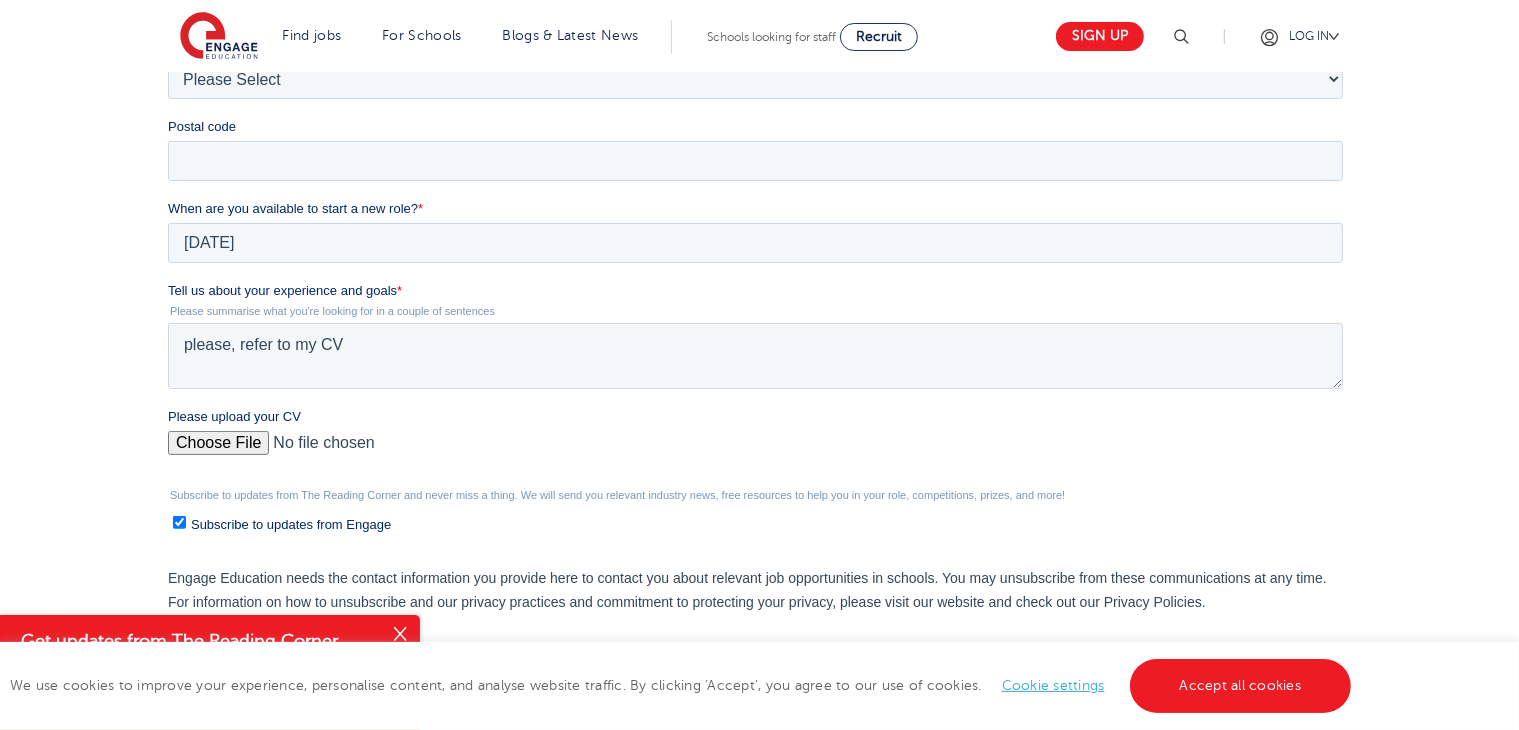 click on "Please upload your CV" at bounding box center (754, 451) 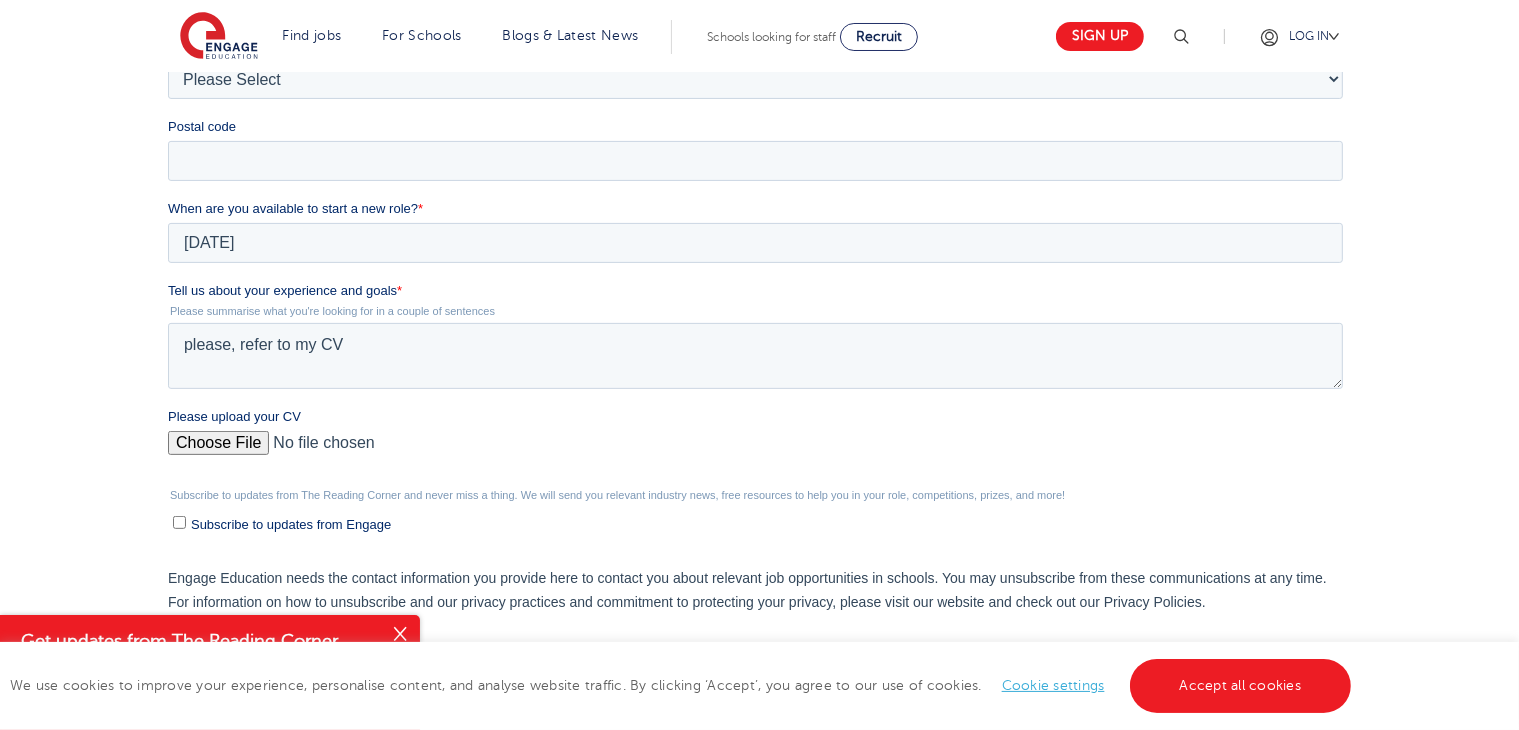 checkbox on "false" 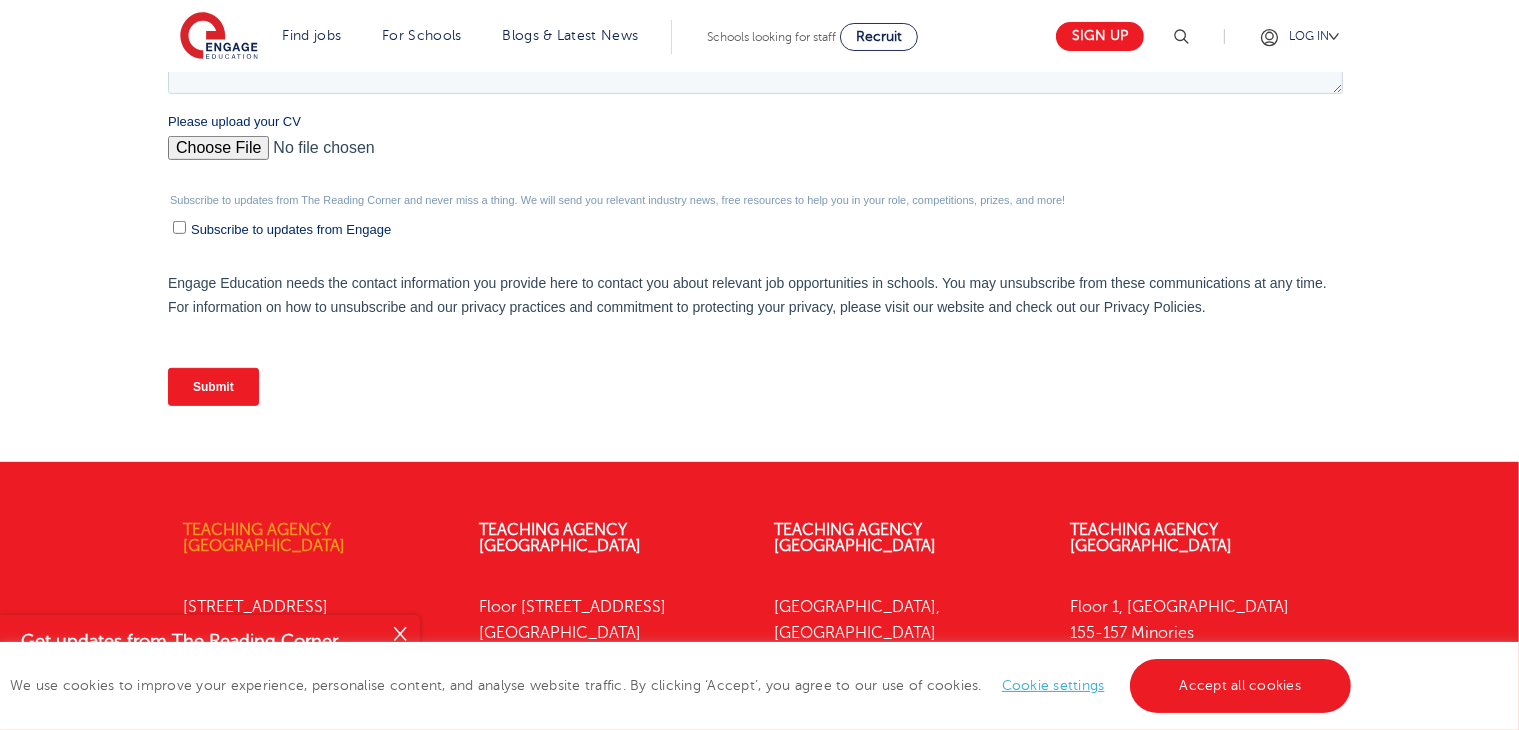 scroll, scrollTop: 900, scrollLeft: 0, axis: vertical 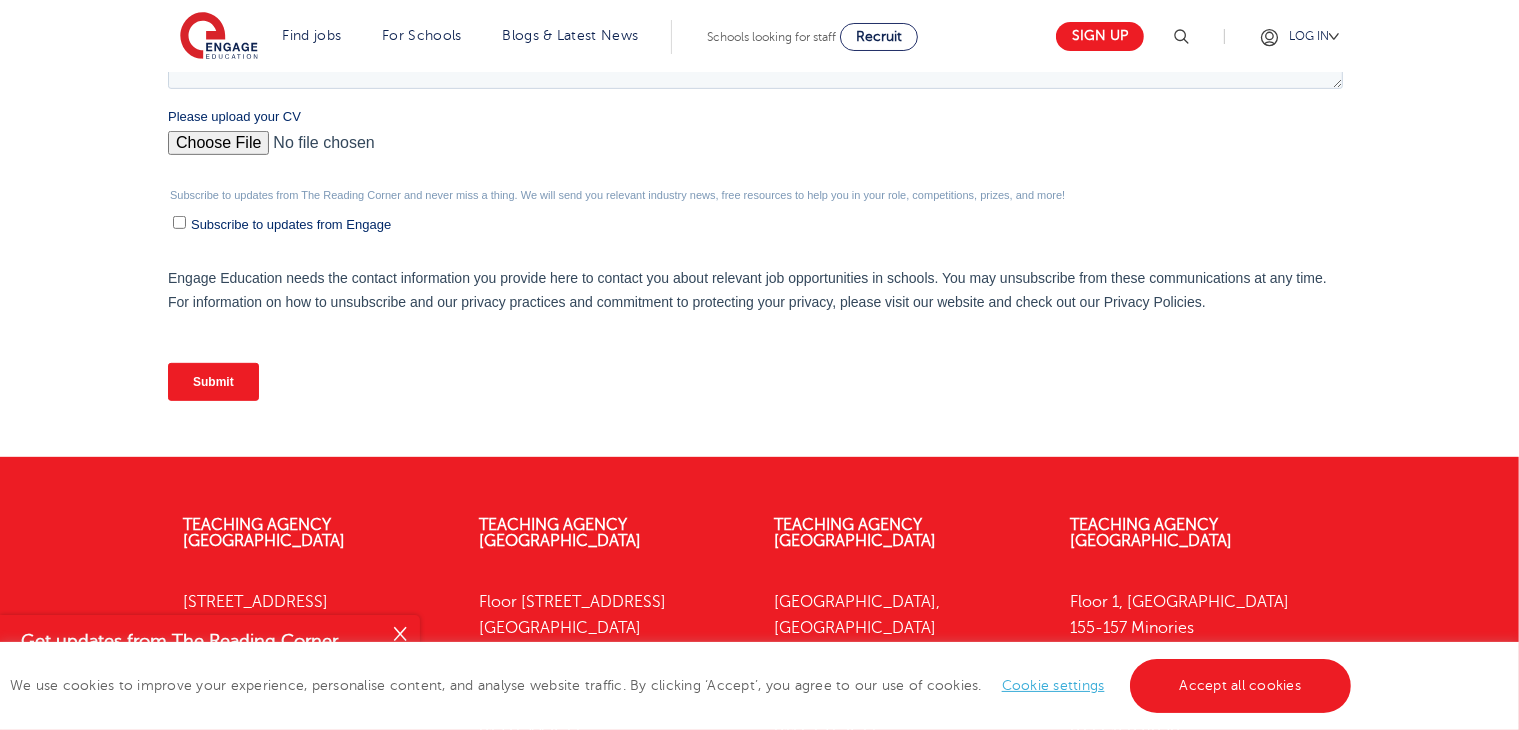 click on "Submit" at bounding box center [212, 382] 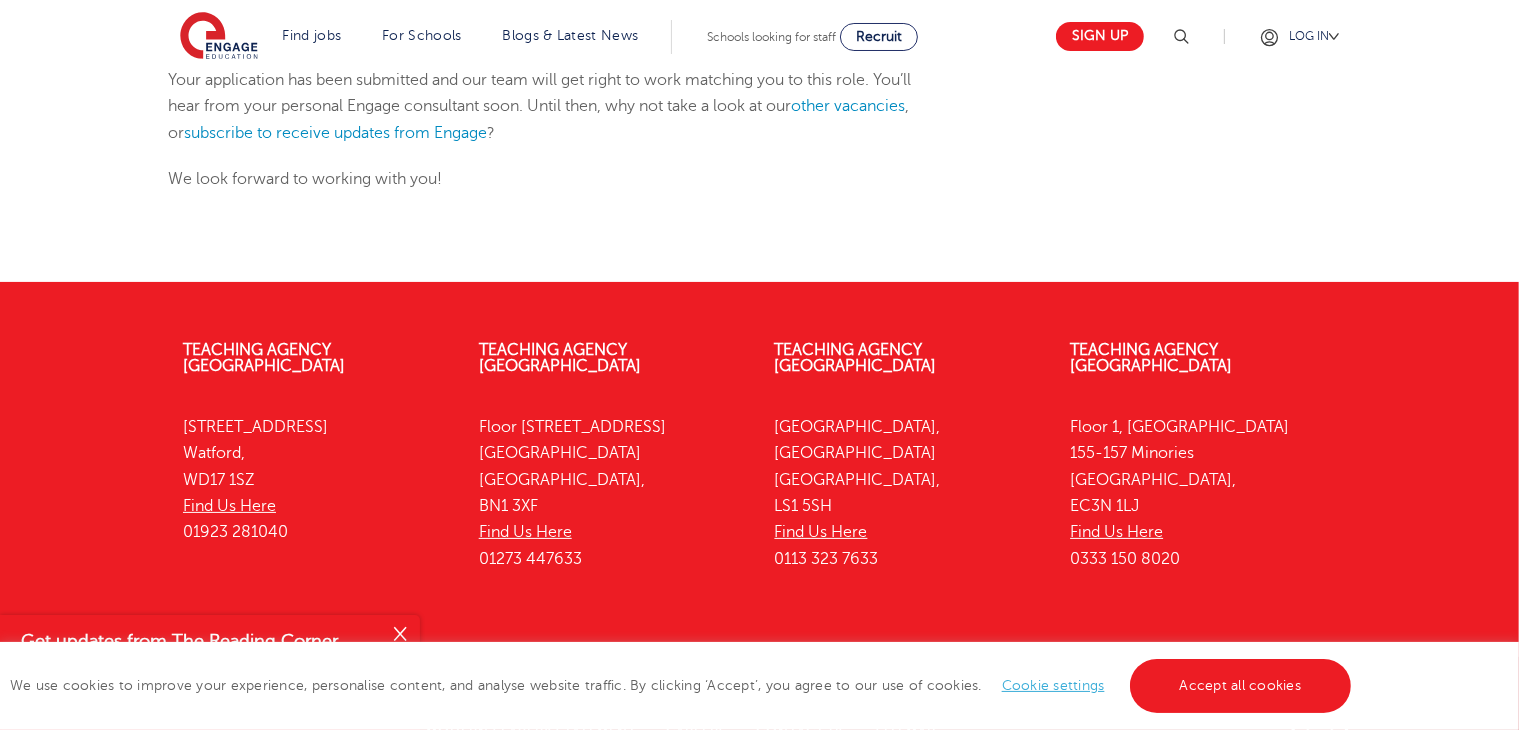 scroll, scrollTop: 393, scrollLeft: 0, axis: vertical 